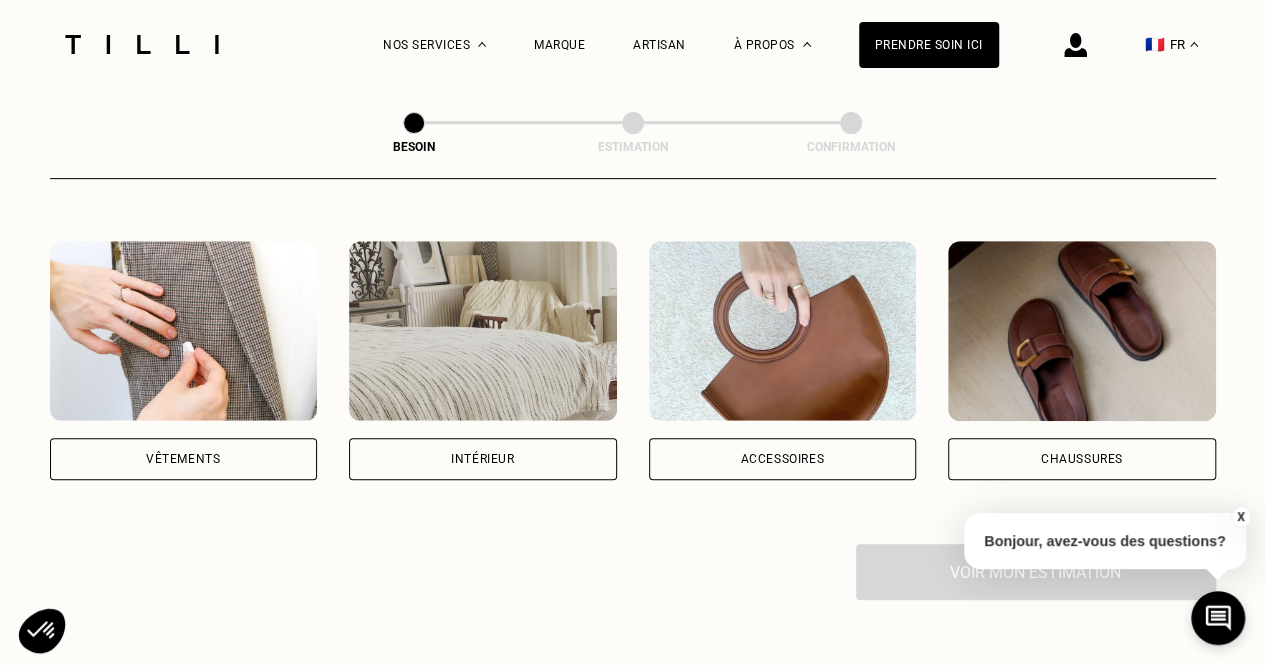 scroll, scrollTop: 300, scrollLeft: 0, axis: vertical 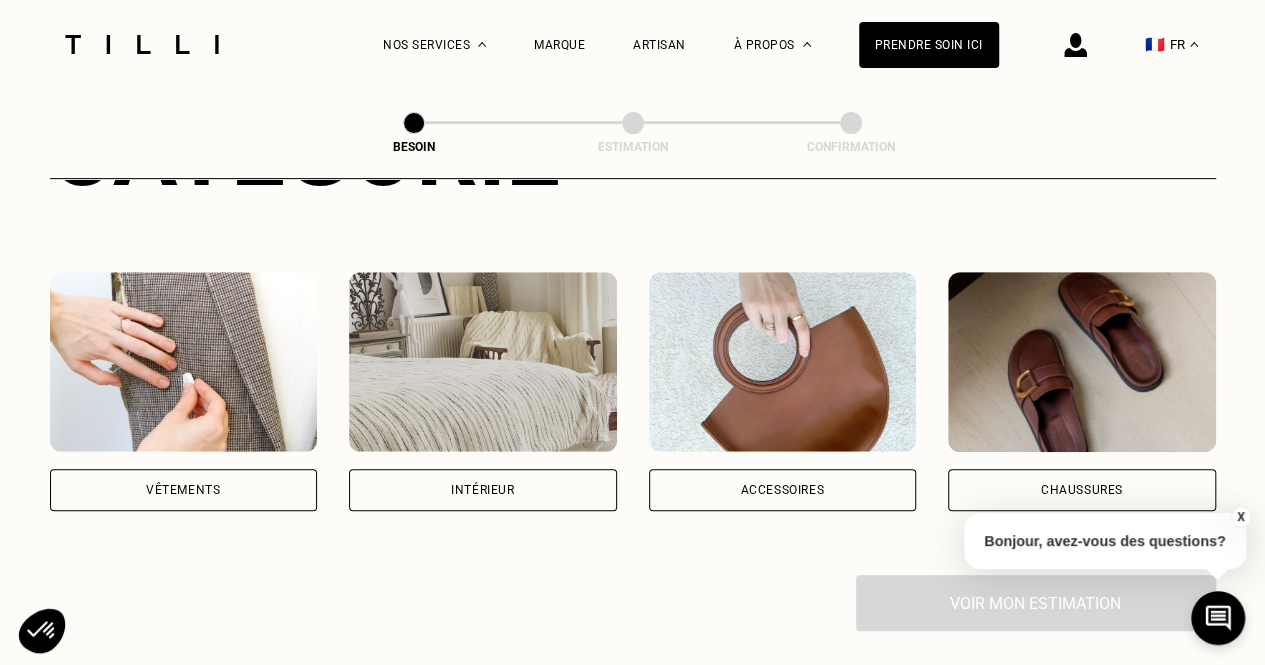 click on "Vêtements" at bounding box center [184, 490] 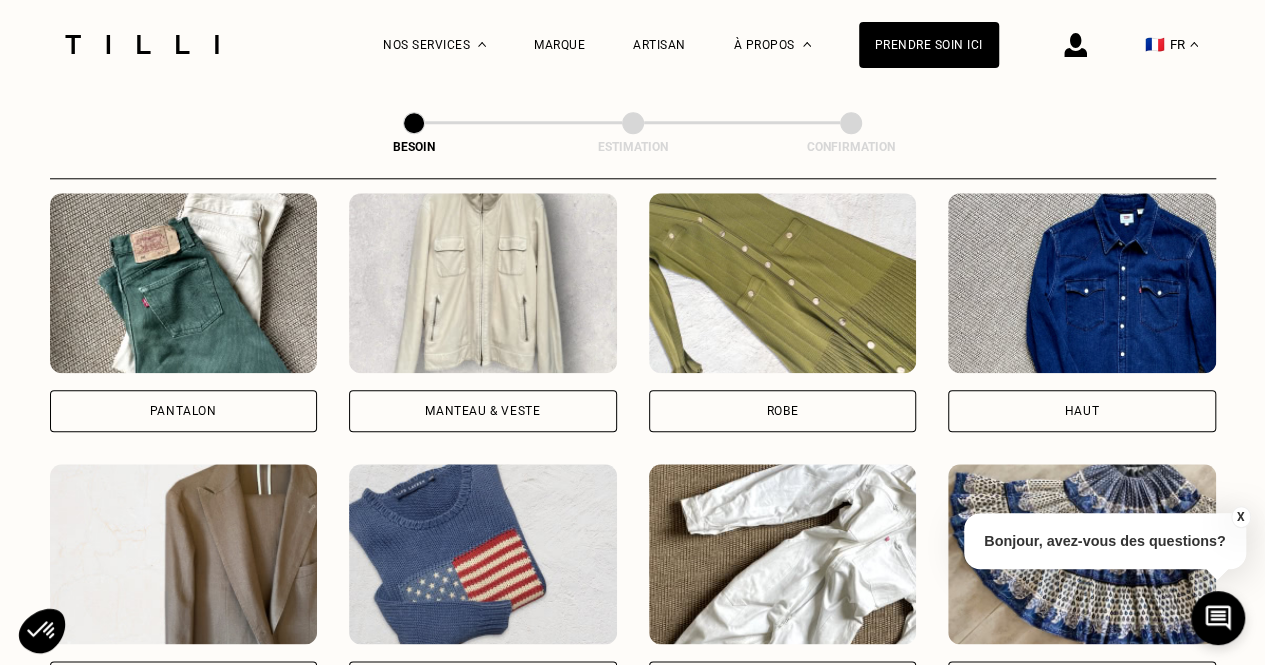 scroll, scrollTop: 954, scrollLeft: 0, axis: vertical 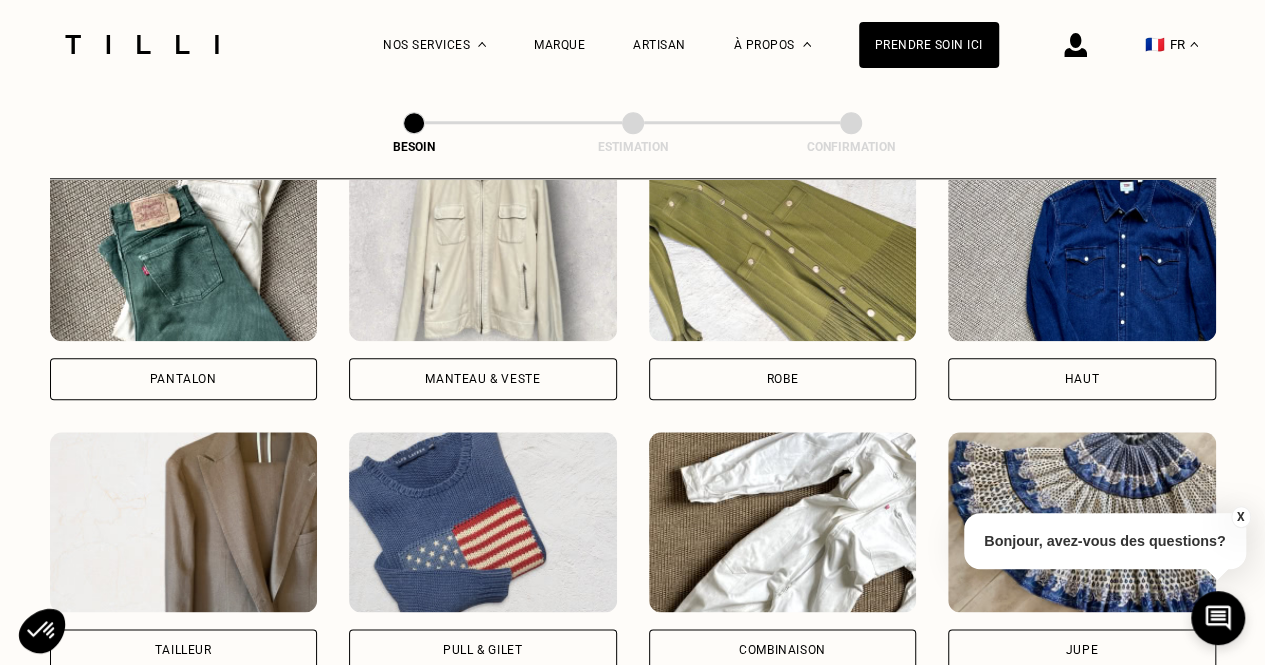 click on "Robe" at bounding box center (783, 379) 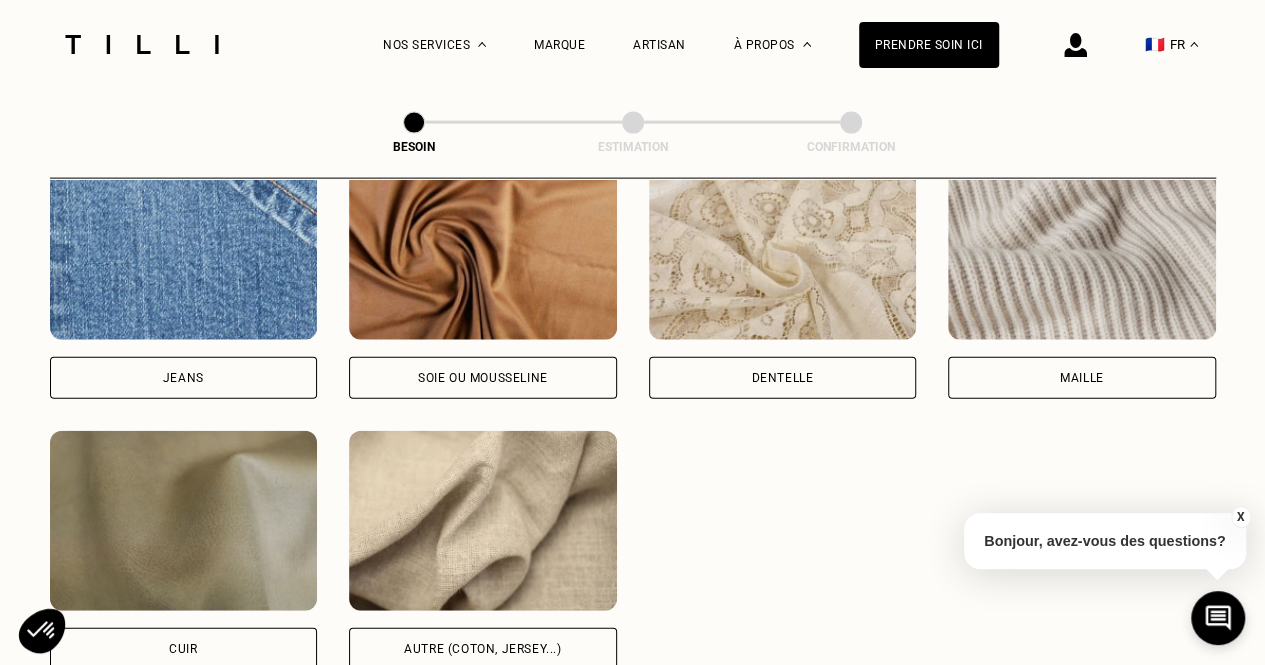 scroll, scrollTop: 2140, scrollLeft: 0, axis: vertical 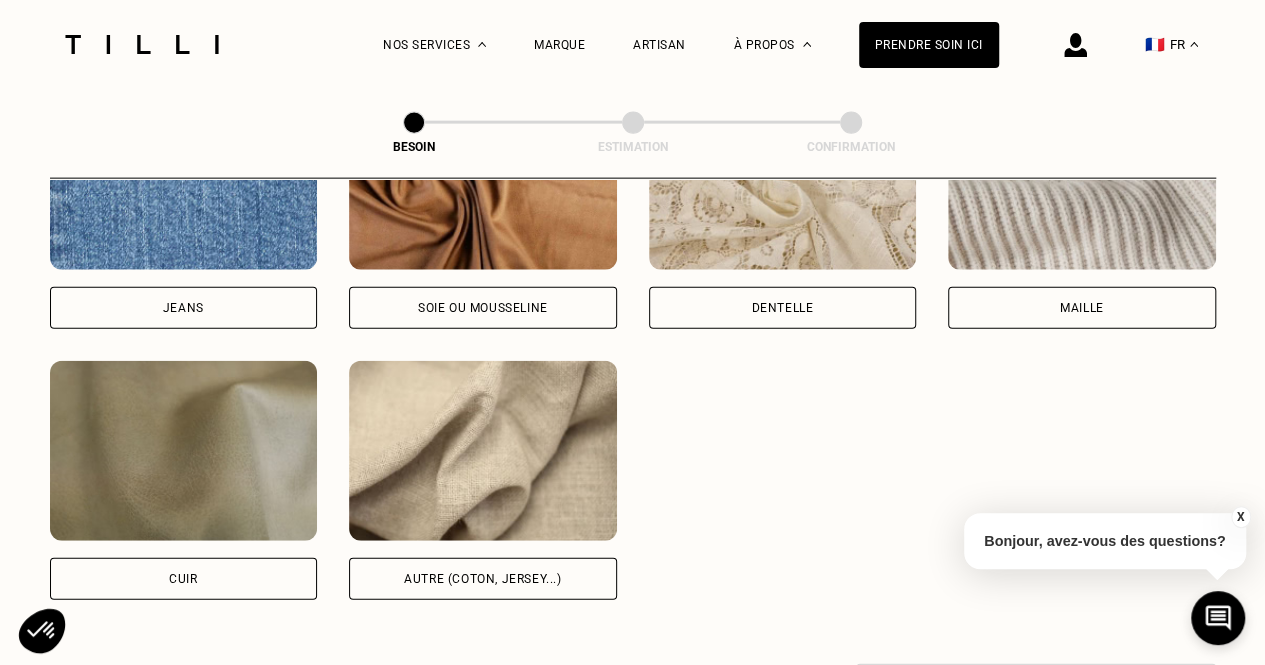 click on "Autre (coton, jersey...)" at bounding box center [482, 579] 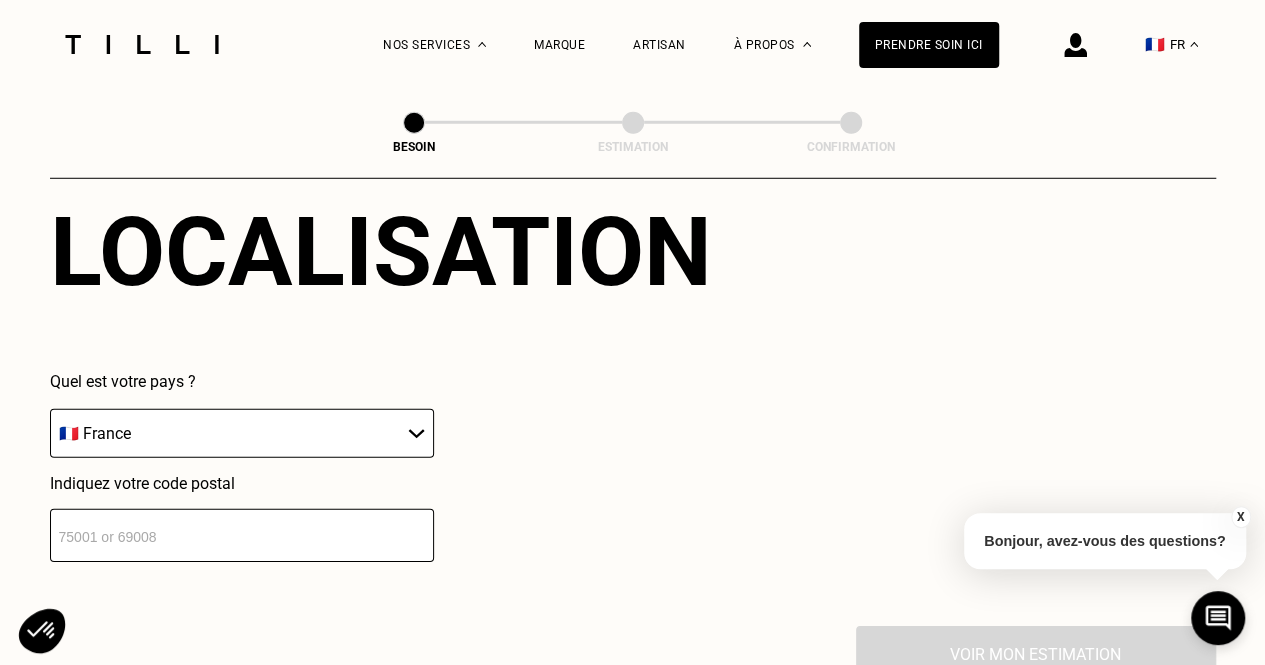 scroll, scrollTop: 2886, scrollLeft: 0, axis: vertical 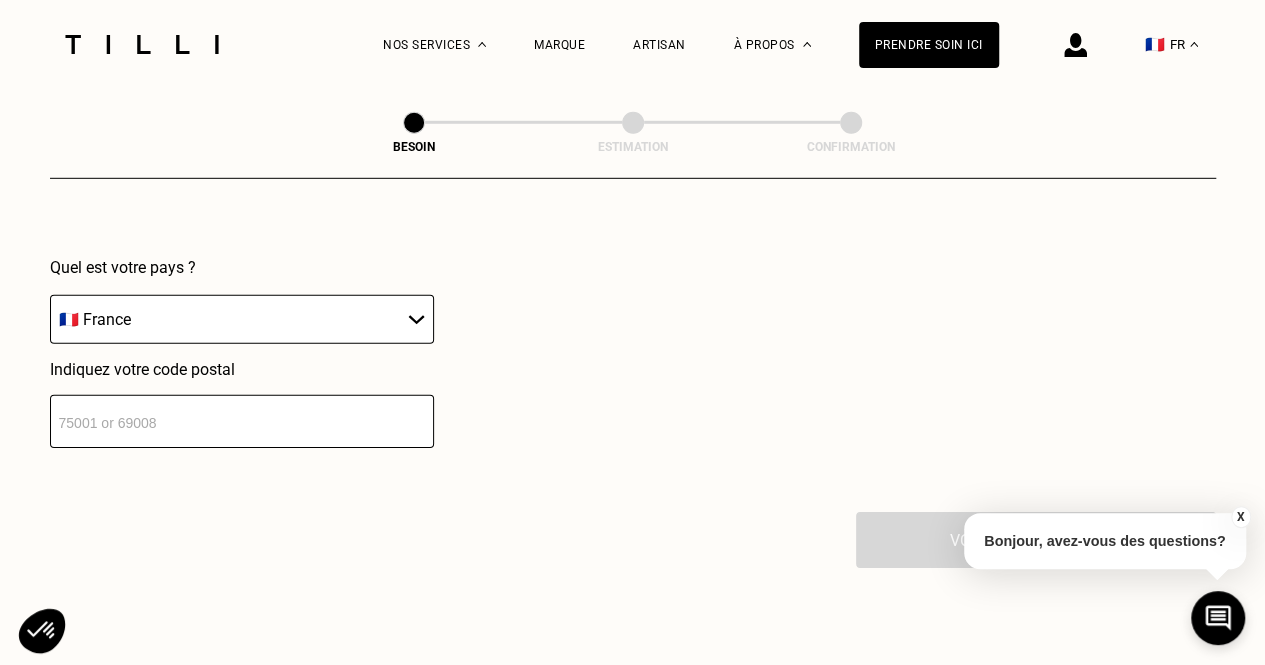 click at bounding box center (242, 421) 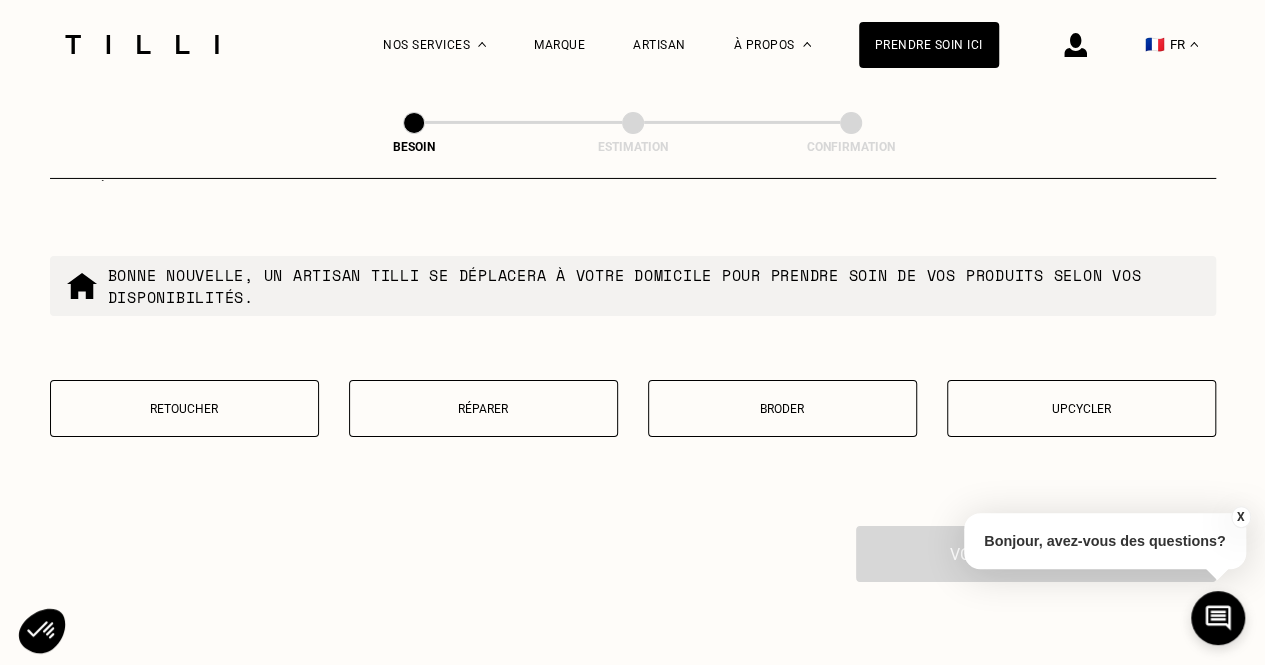 scroll, scrollTop: 3482, scrollLeft: 0, axis: vertical 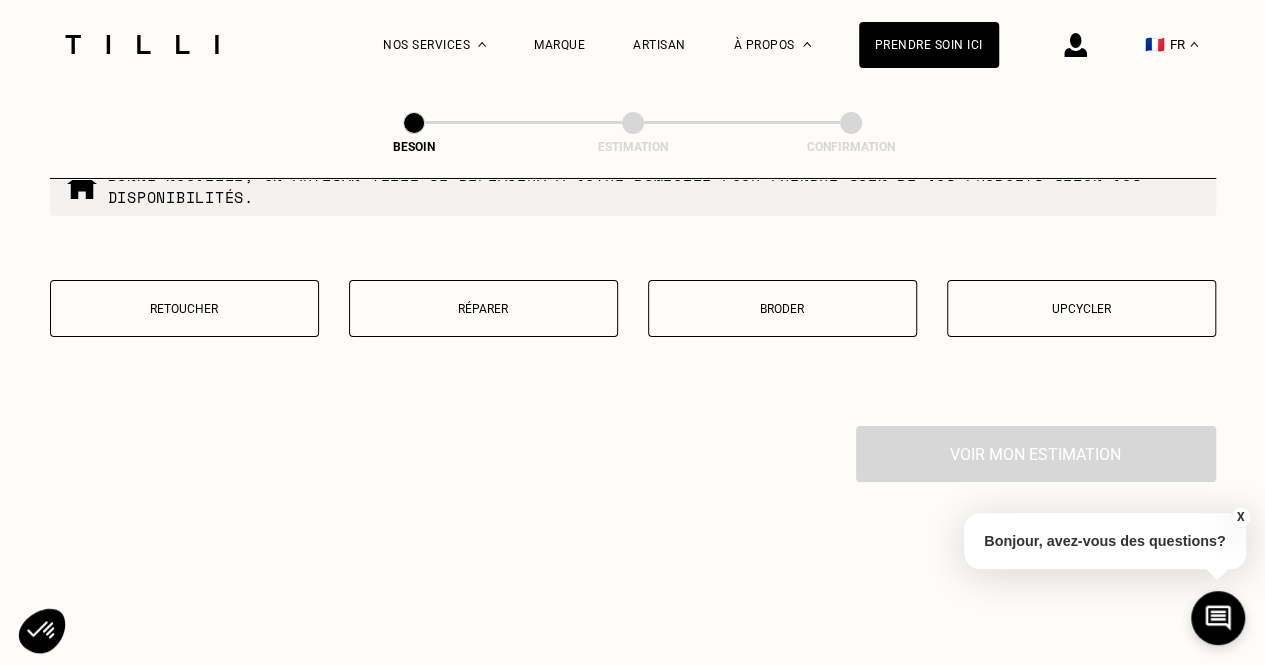 type on "[POSTAL_CODE]" 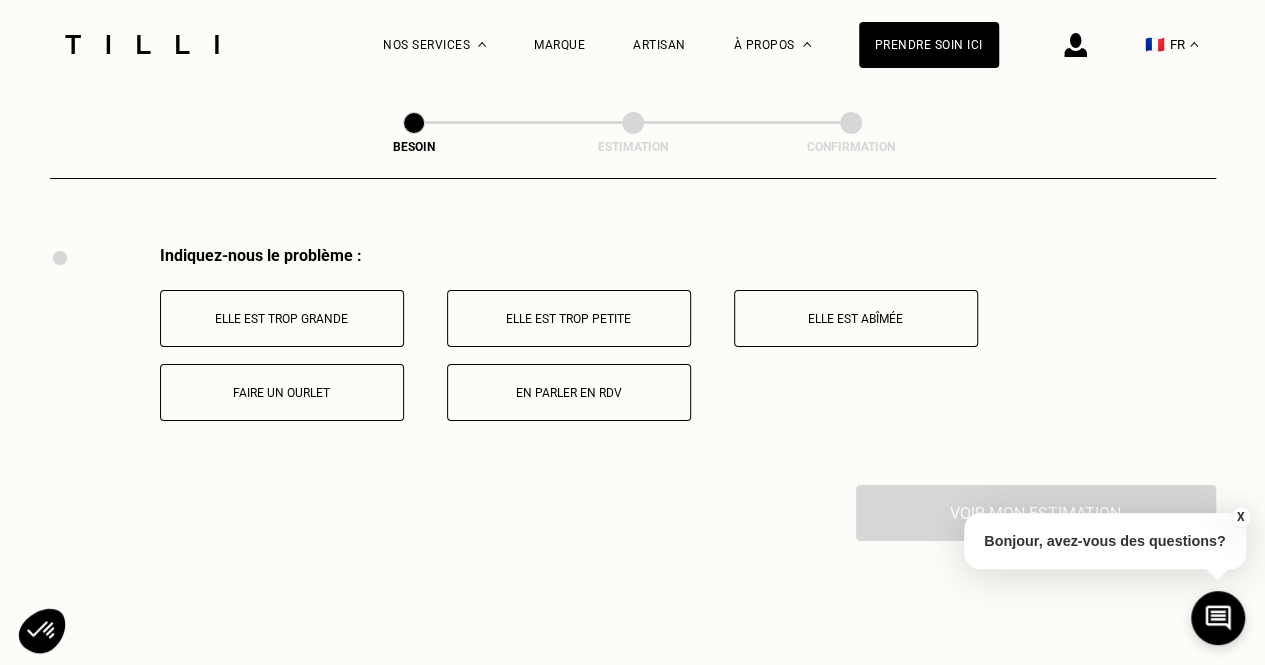 scroll, scrollTop: 3696, scrollLeft: 0, axis: vertical 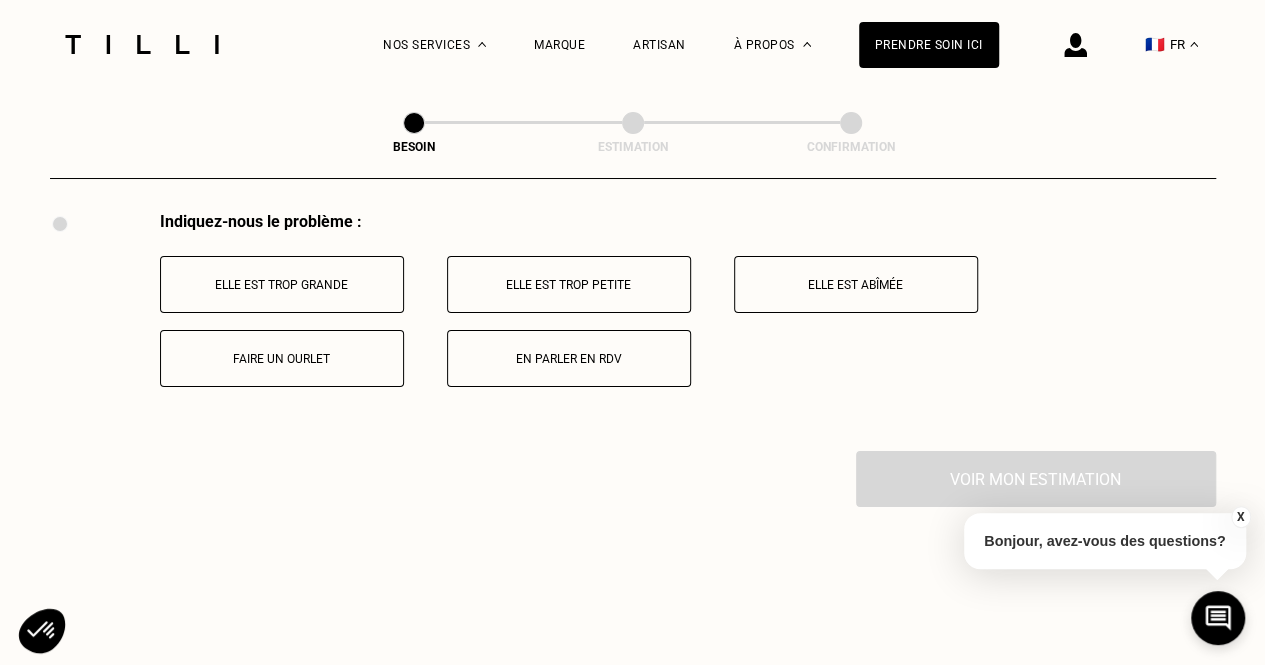 click on "Faire un ourlet" at bounding box center [282, 359] 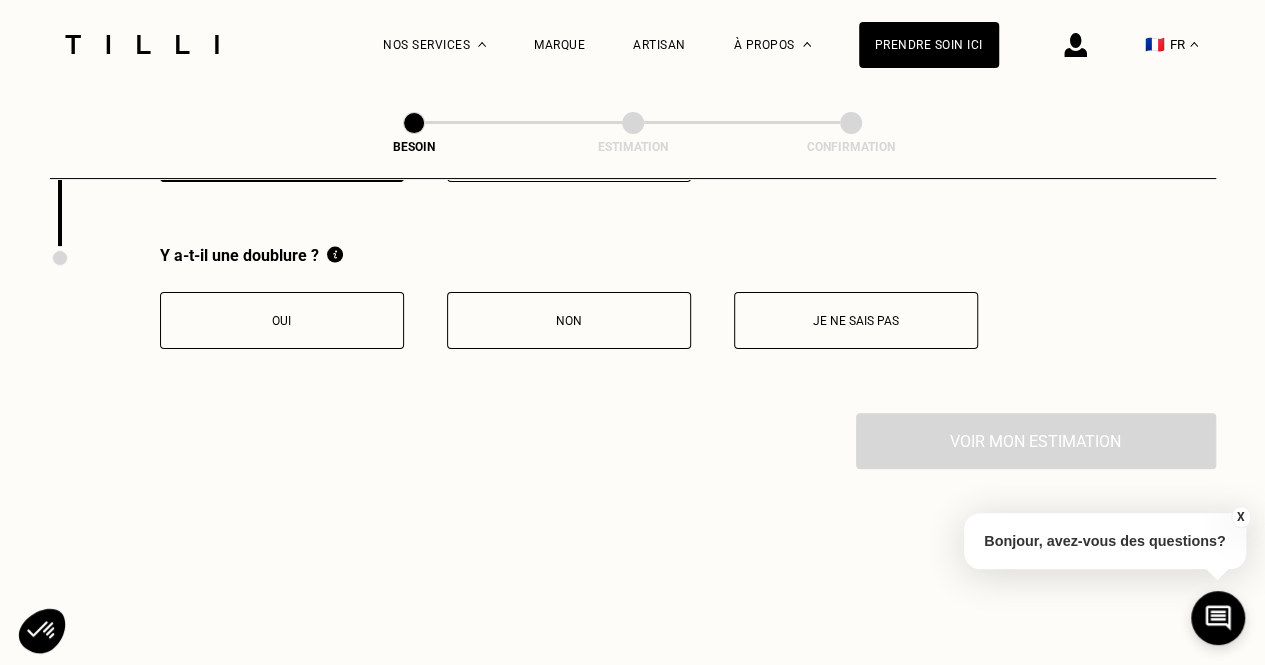 scroll, scrollTop: 3935, scrollLeft: 0, axis: vertical 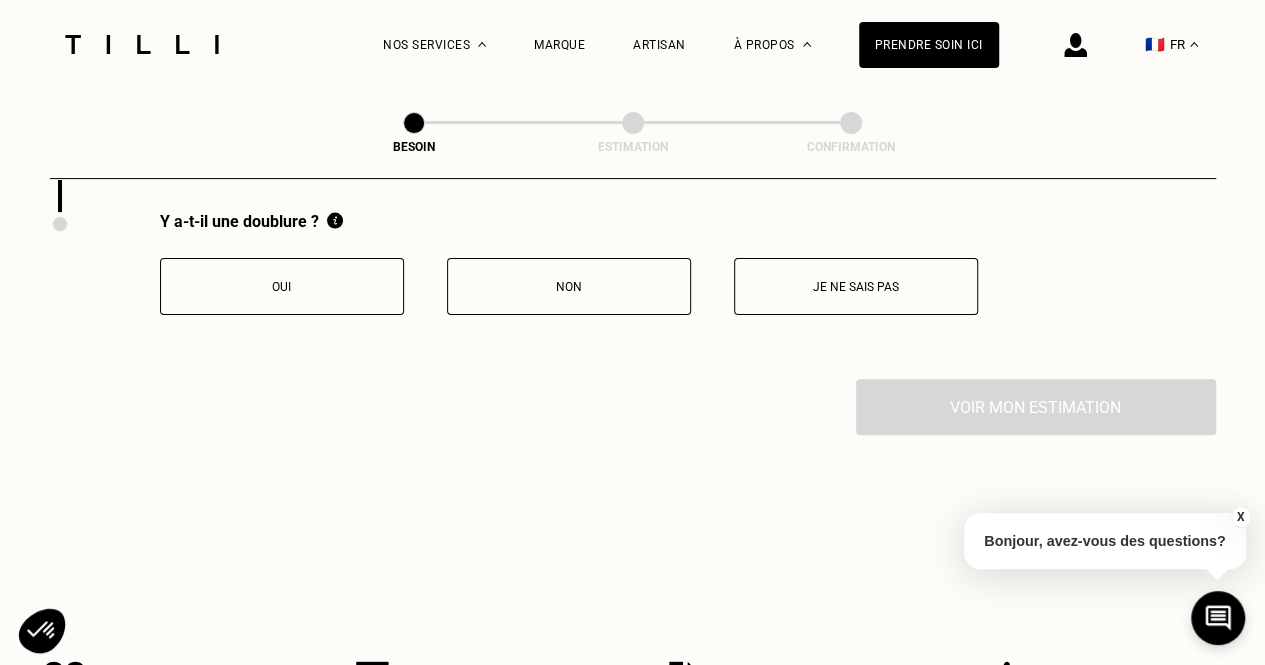 click on "Oui" at bounding box center (282, 287) 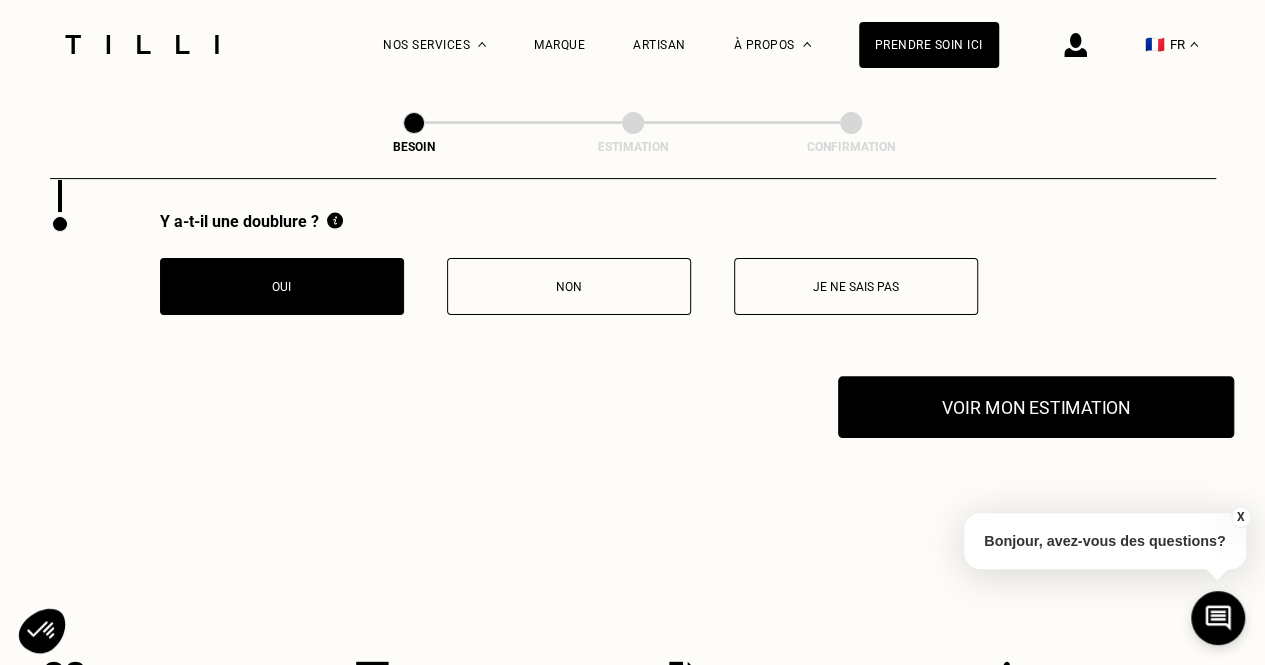 click on "Voir mon estimation" at bounding box center (1036, 407) 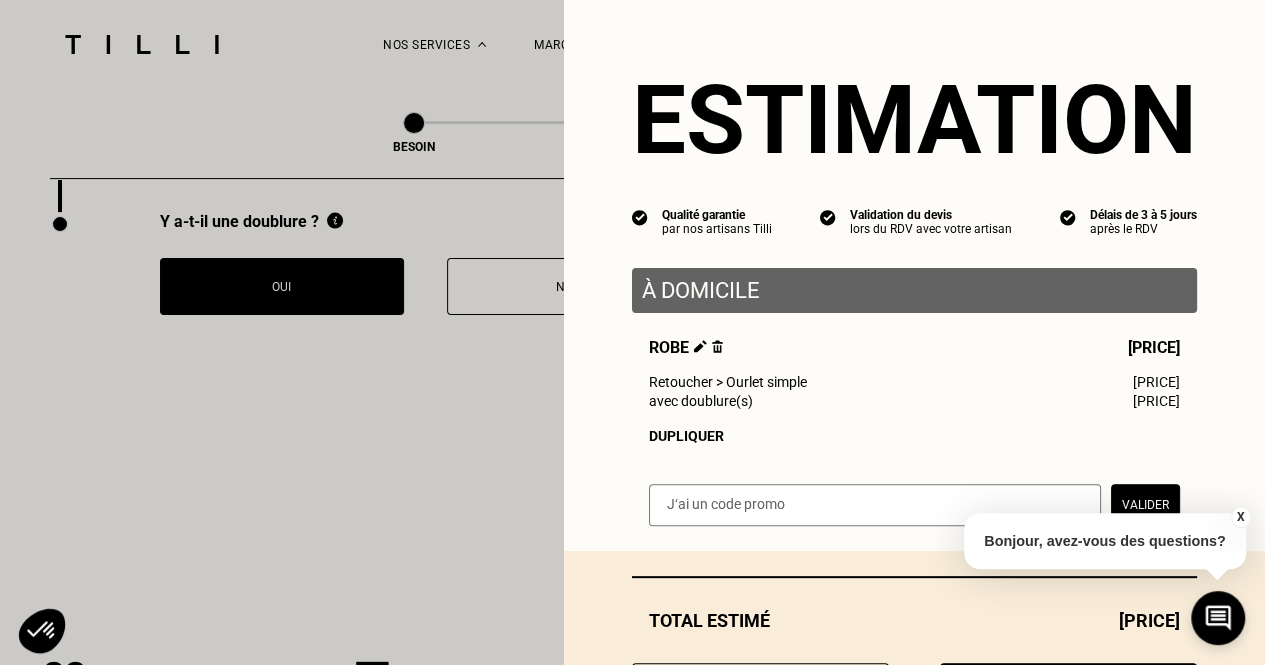scroll, scrollTop: 111, scrollLeft: 0, axis: vertical 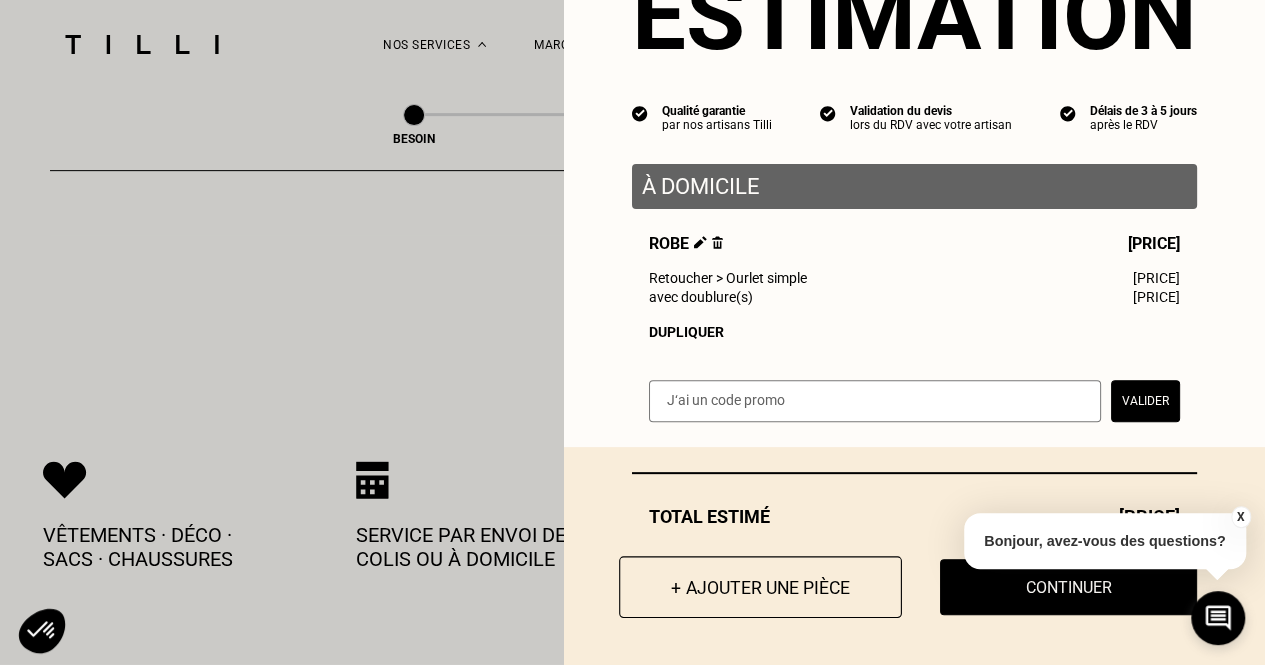 click on "+ Ajouter une pièce" at bounding box center [760, 587] 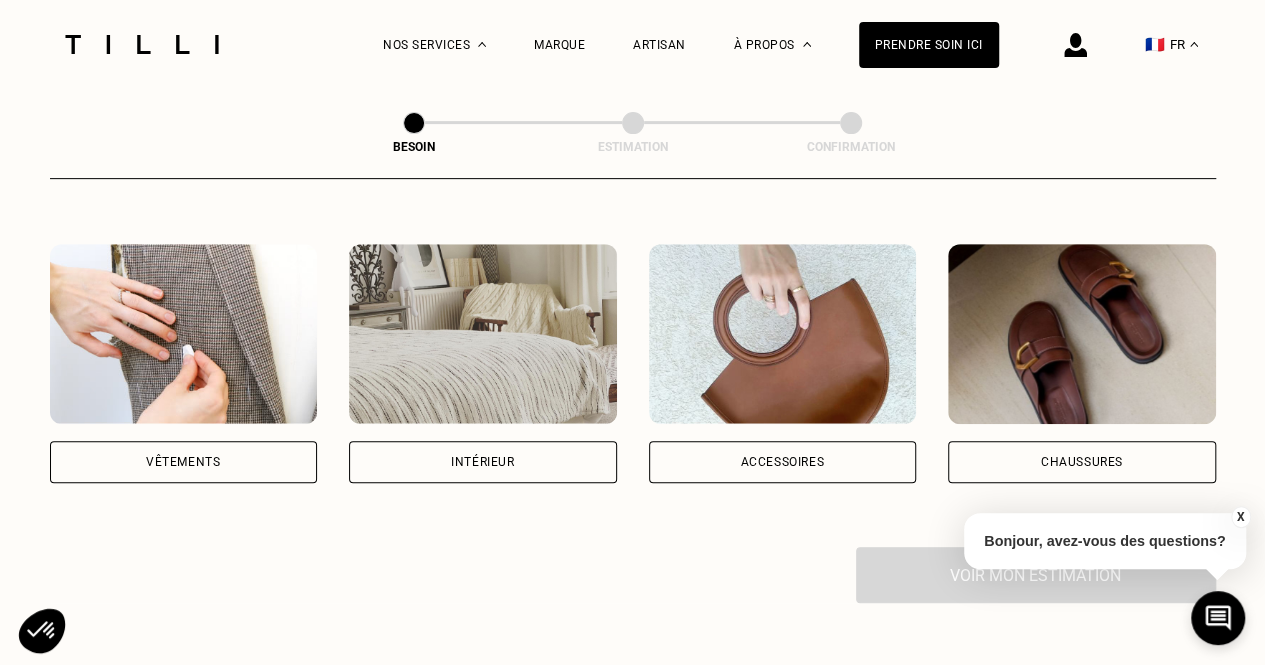 scroll, scrollTop: 400, scrollLeft: 0, axis: vertical 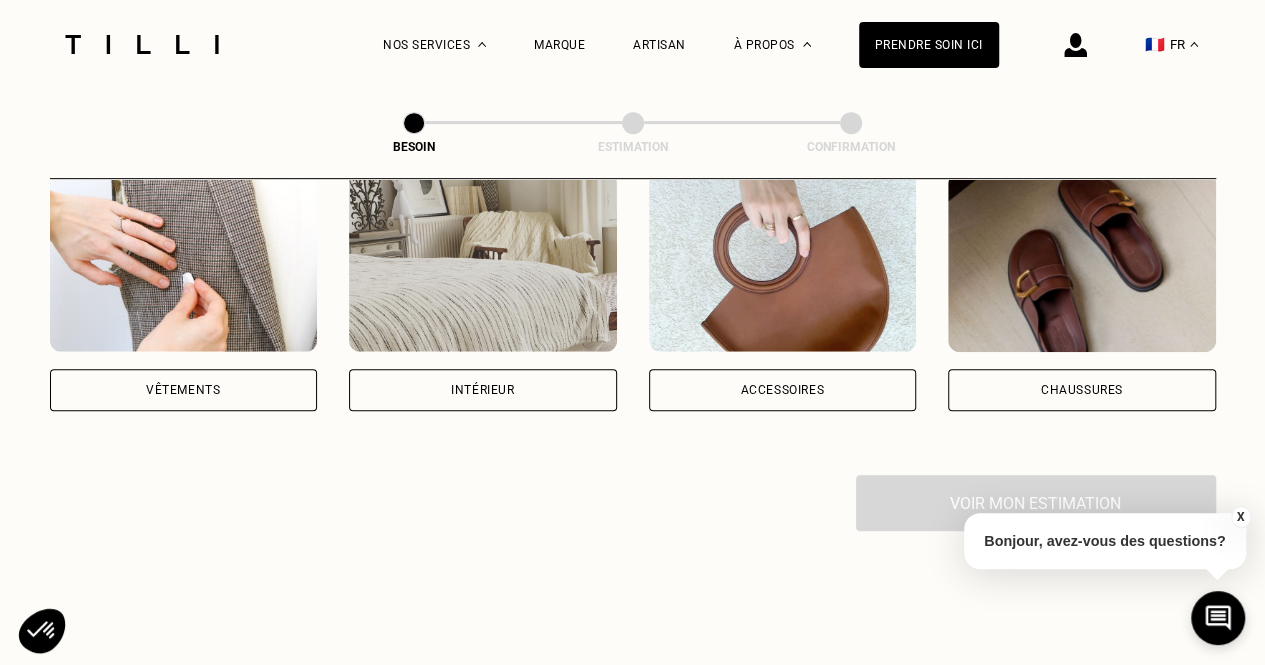 click on "Vêtements" at bounding box center (184, 390) 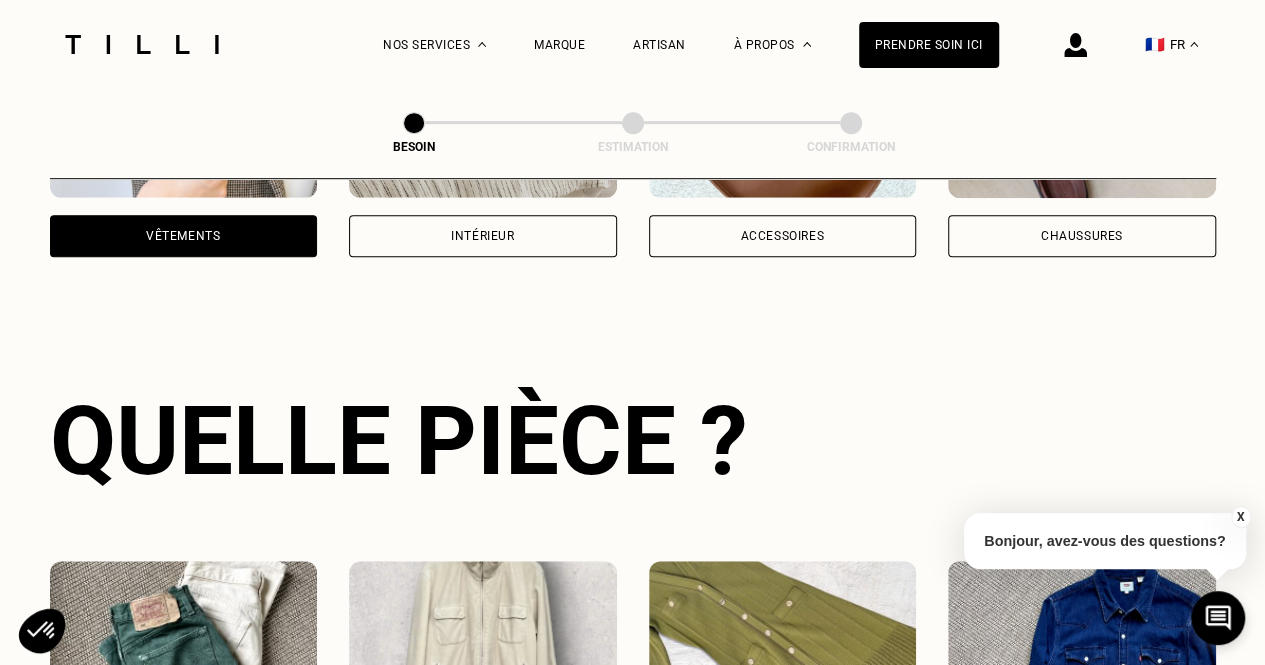 scroll, scrollTop: 788, scrollLeft: 0, axis: vertical 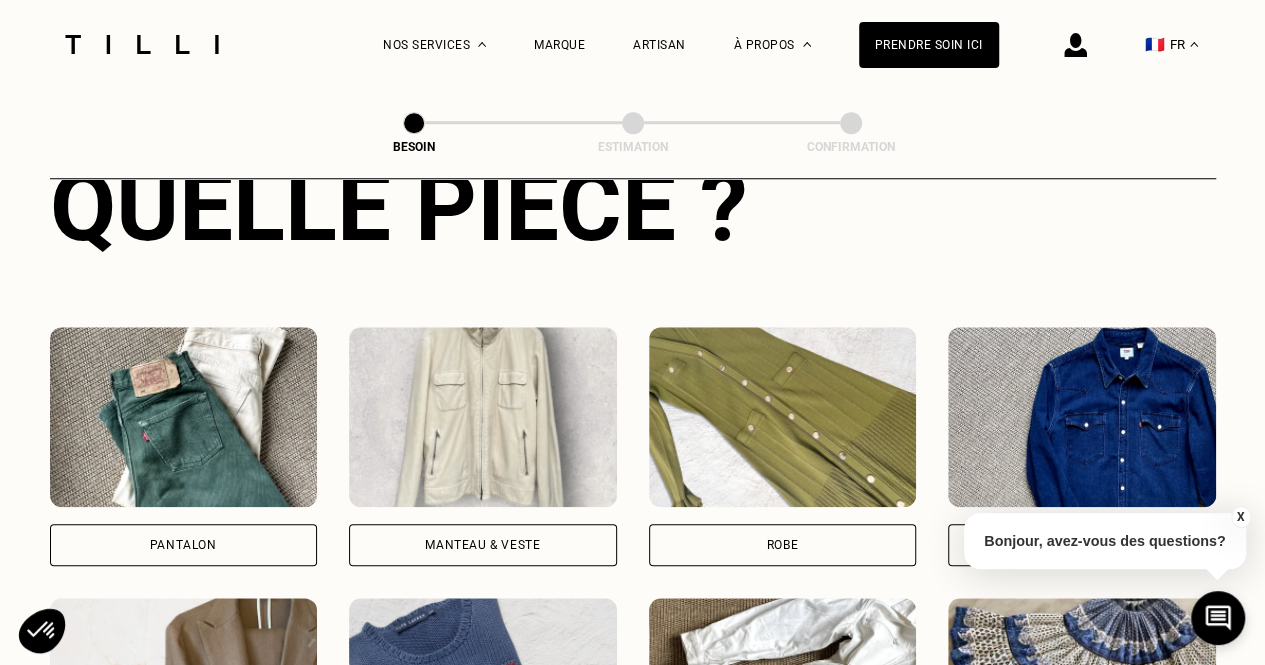 click on "Pantalon" at bounding box center (184, 545) 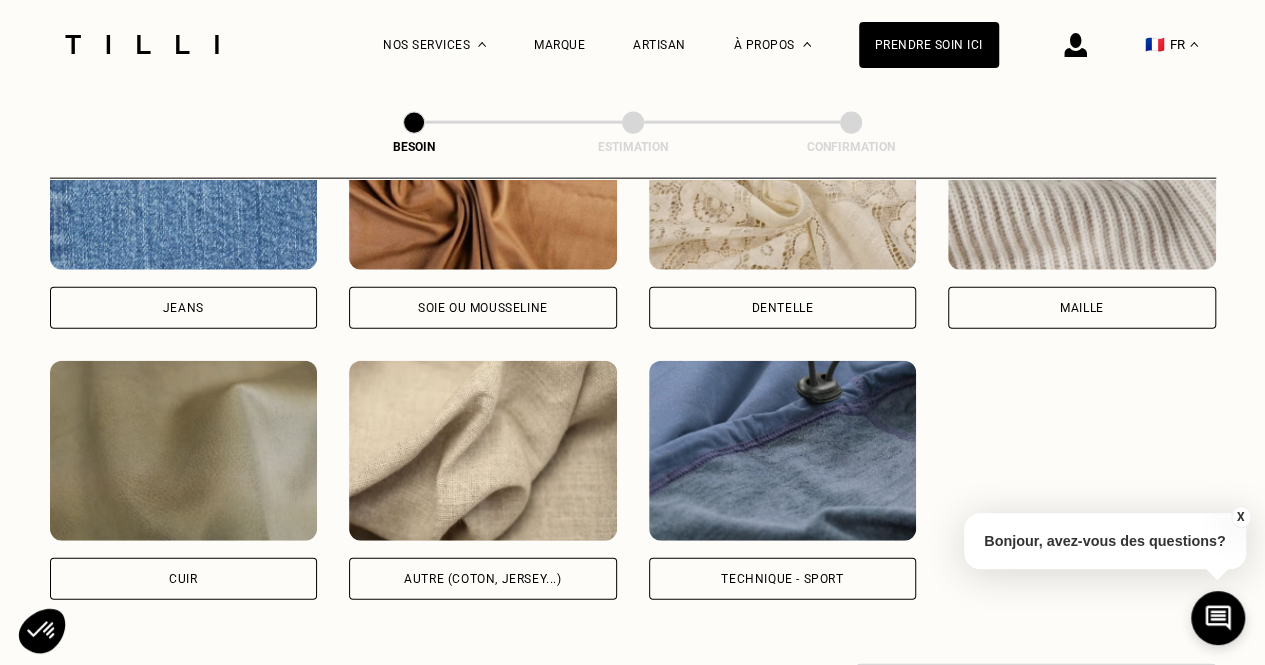 click on "Jeans" at bounding box center [183, 308] 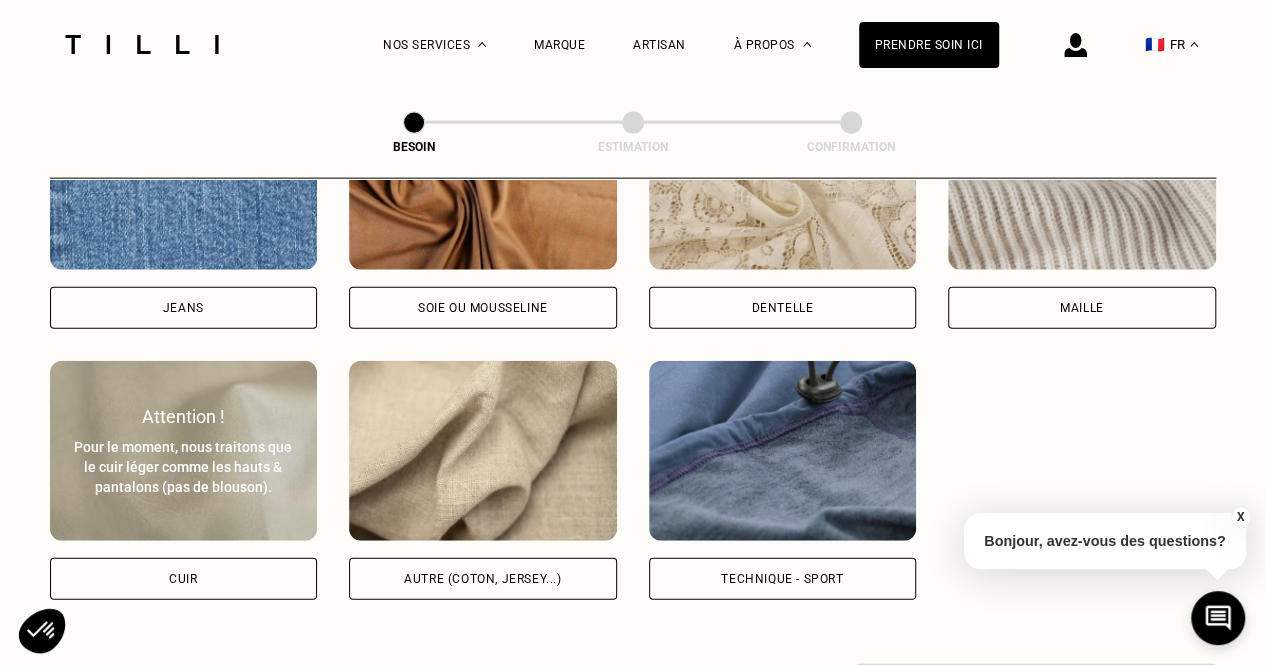 select on "FR" 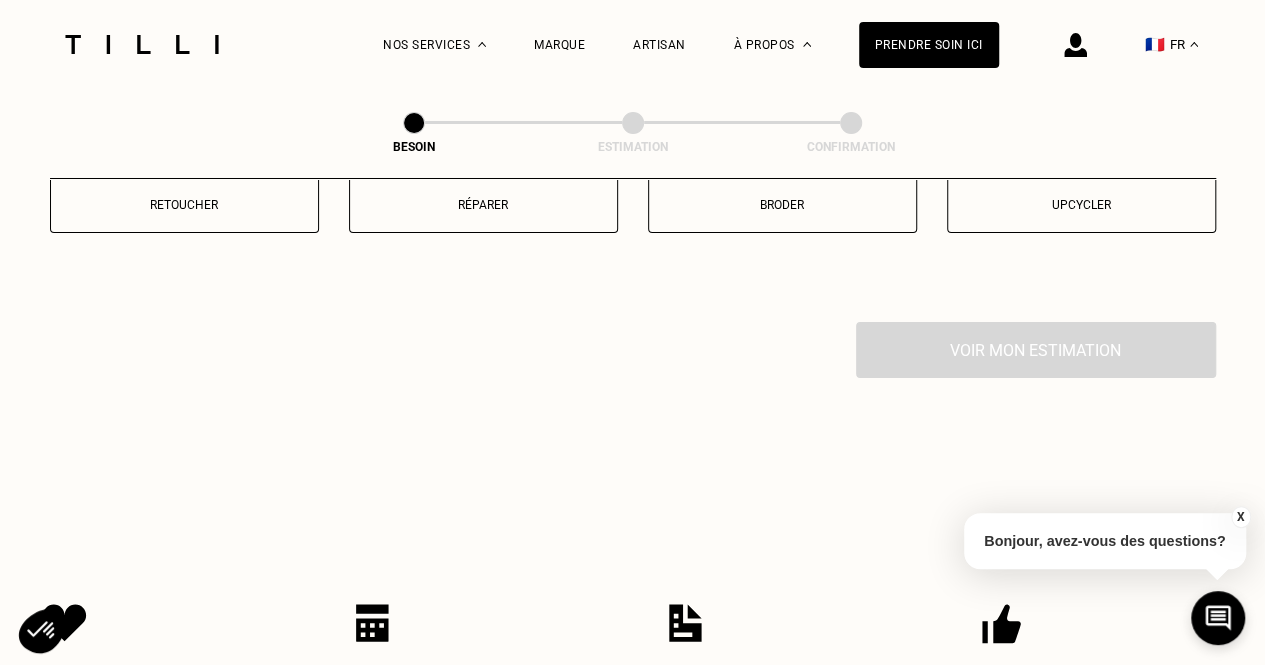 scroll, scrollTop: 3486, scrollLeft: 0, axis: vertical 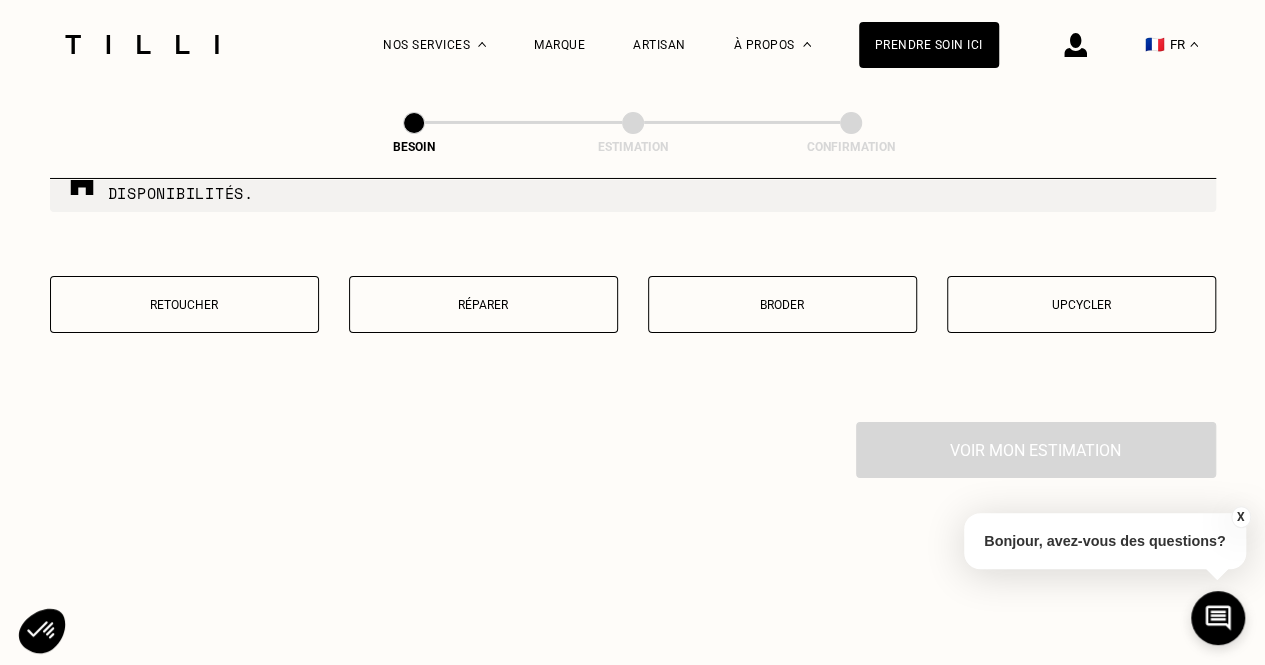 click on "Retoucher" at bounding box center [184, 304] 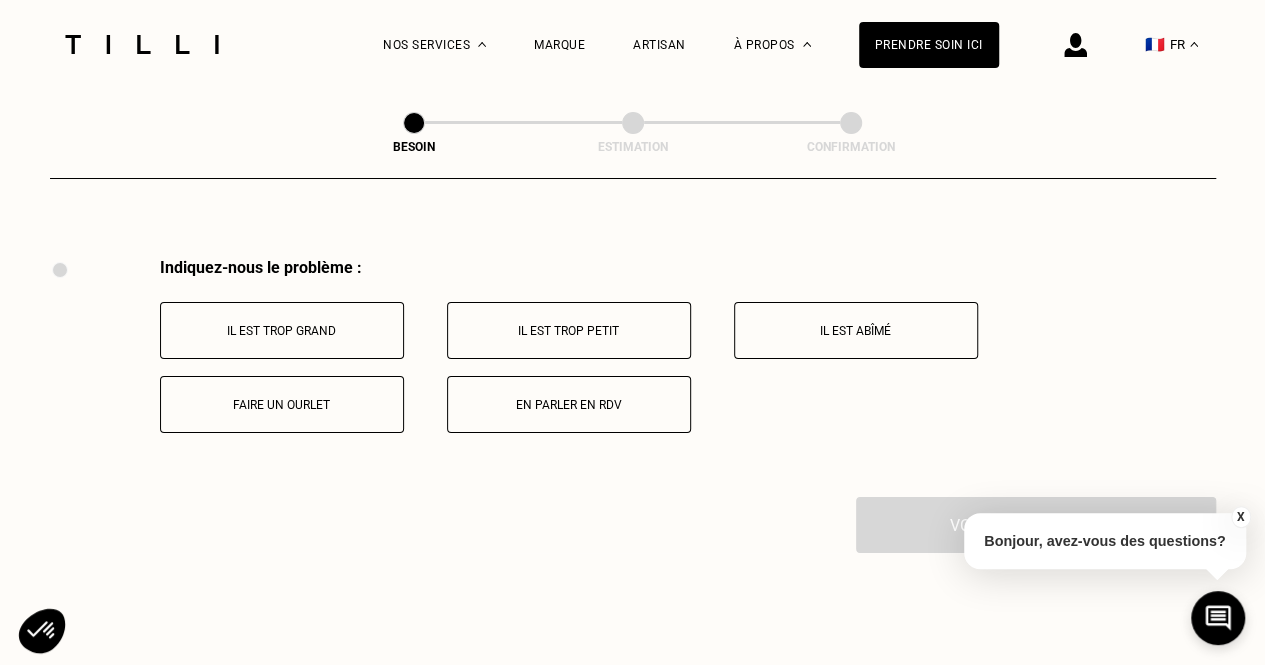 scroll, scrollTop: 3696, scrollLeft: 0, axis: vertical 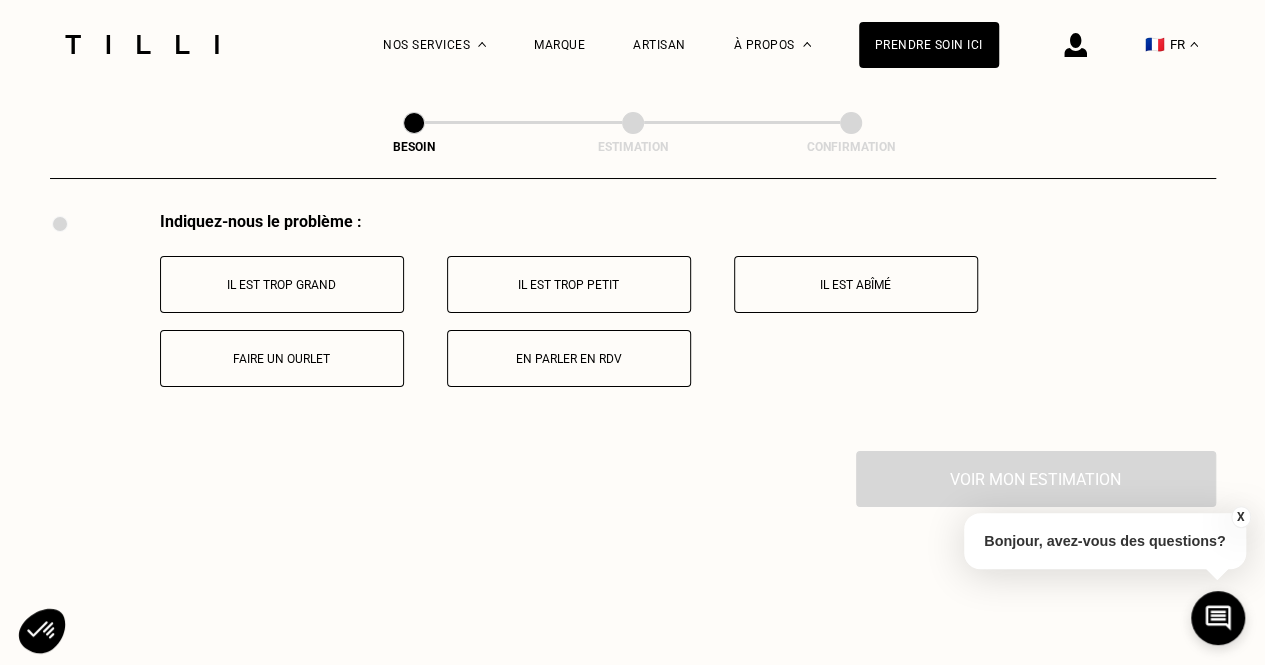 click on "Faire un ourlet" at bounding box center (282, 359) 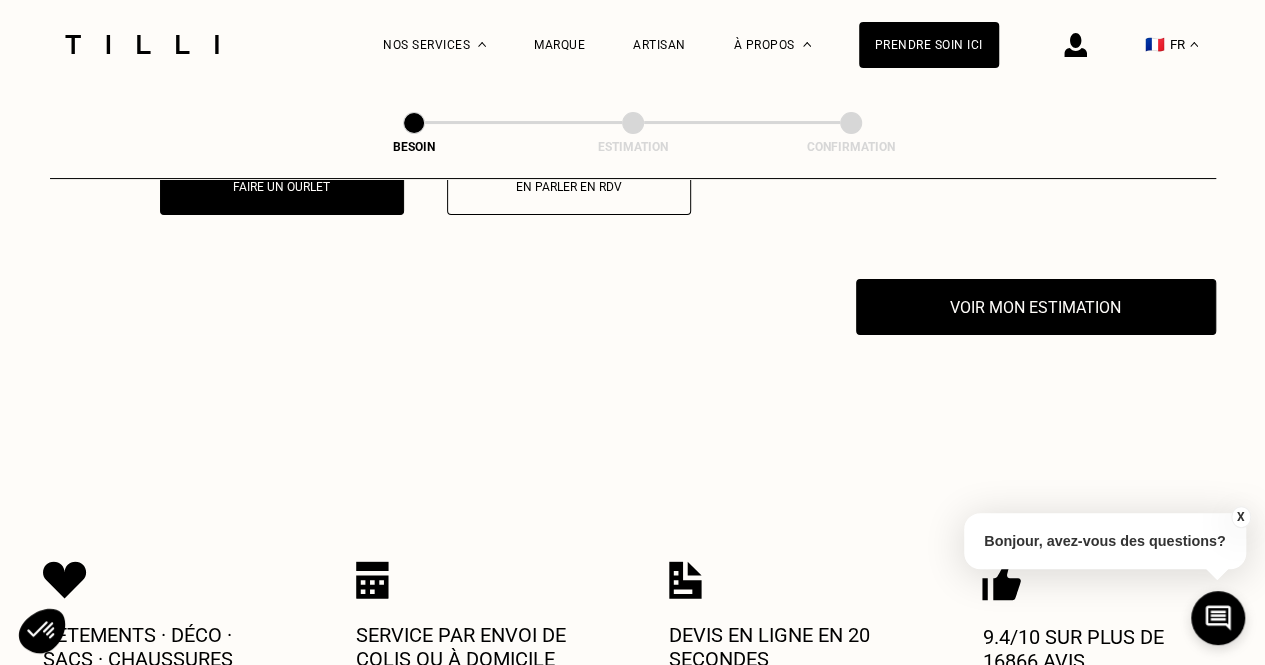 scroll, scrollTop: 3935, scrollLeft: 0, axis: vertical 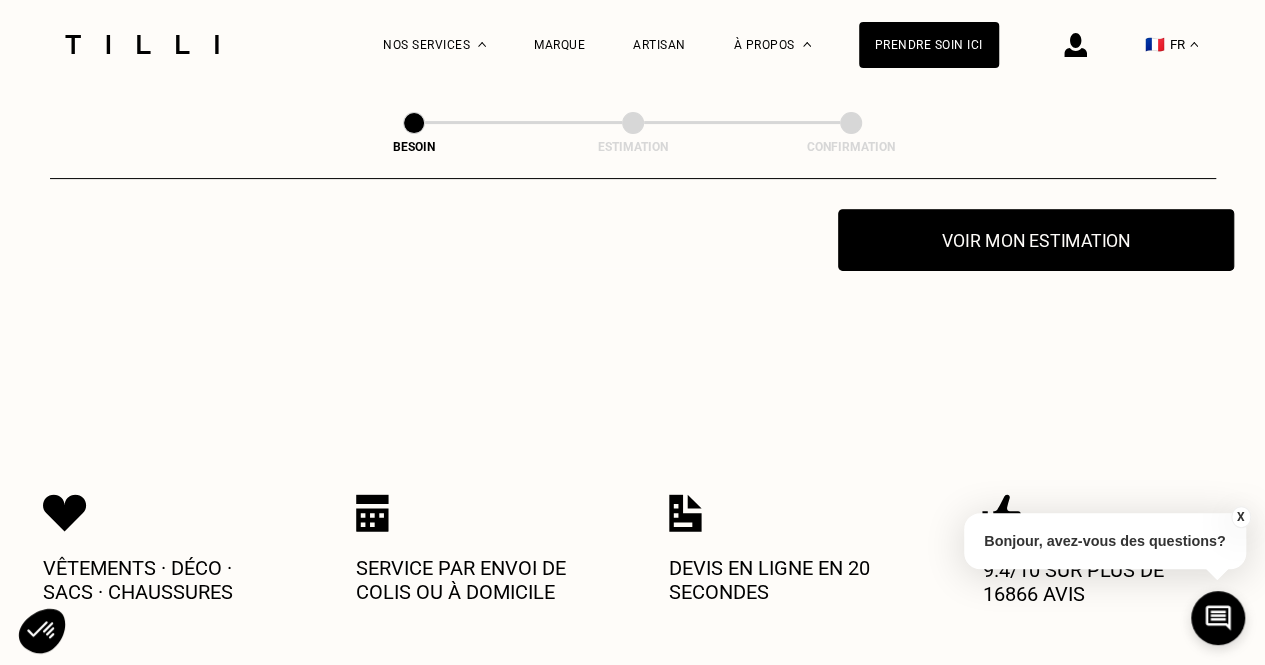 click on "Voir mon estimation" at bounding box center [1036, 240] 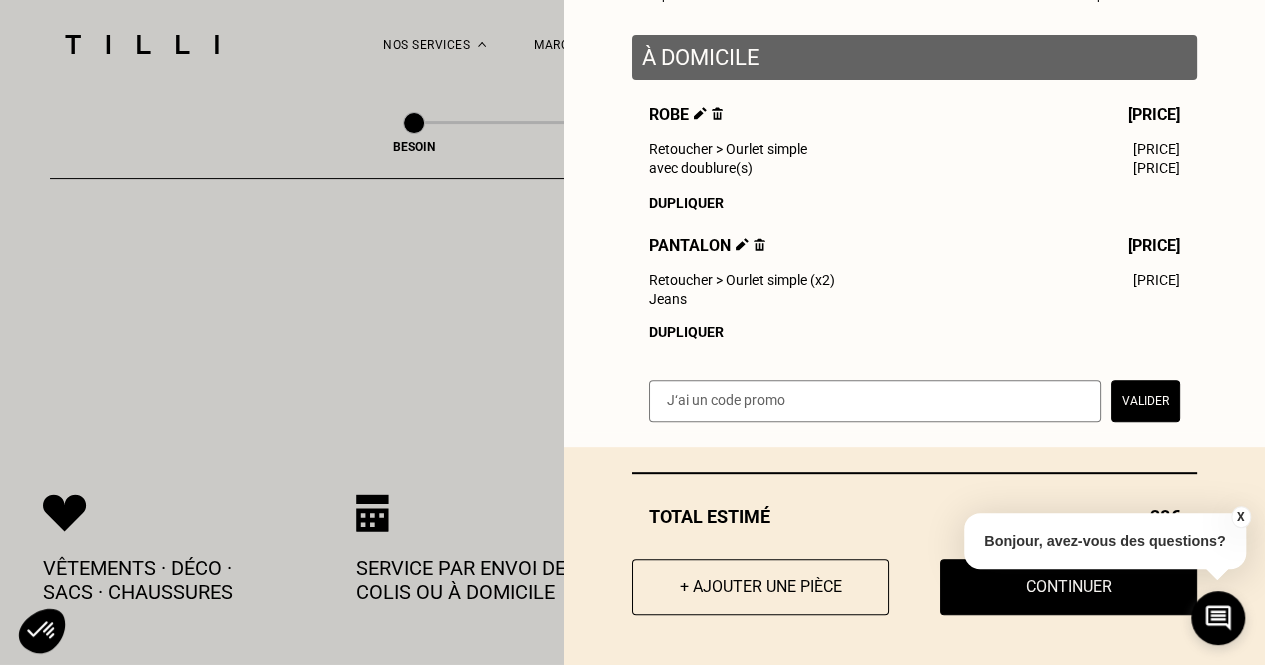 scroll, scrollTop: 242, scrollLeft: 0, axis: vertical 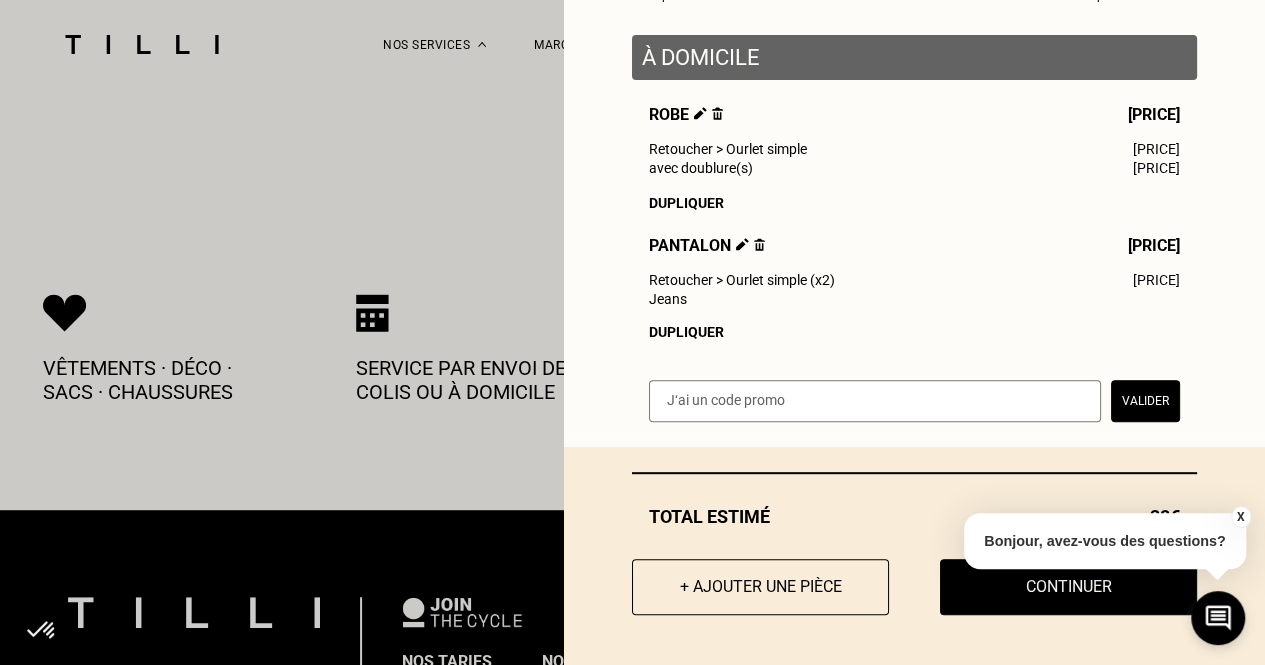 click on "X" at bounding box center [1240, 517] 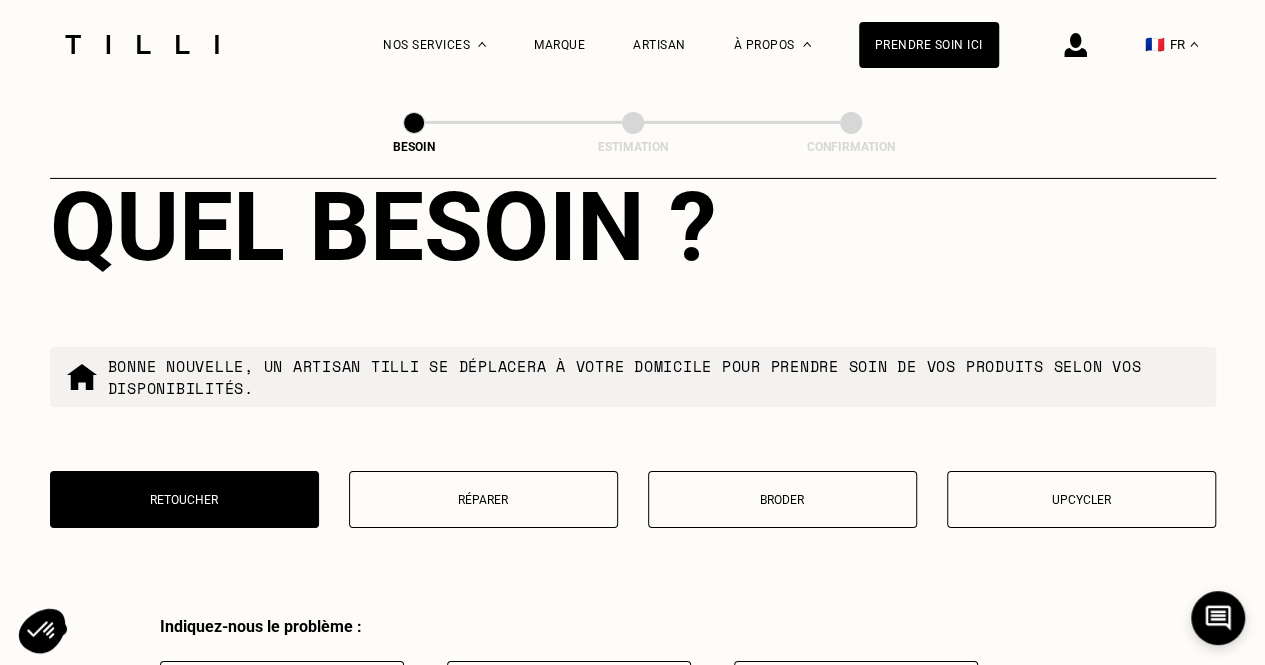 scroll, scrollTop: 3635, scrollLeft: 0, axis: vertical 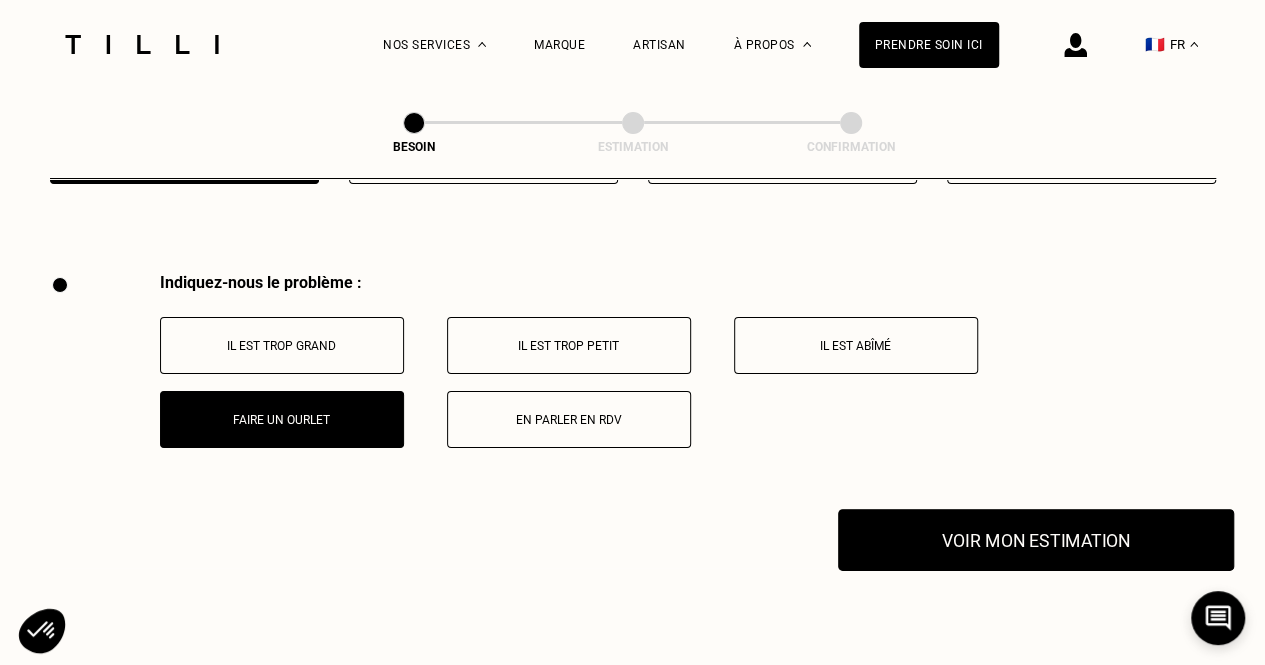 click on "Voir mon estimation" at bounding box center (1036, 540) 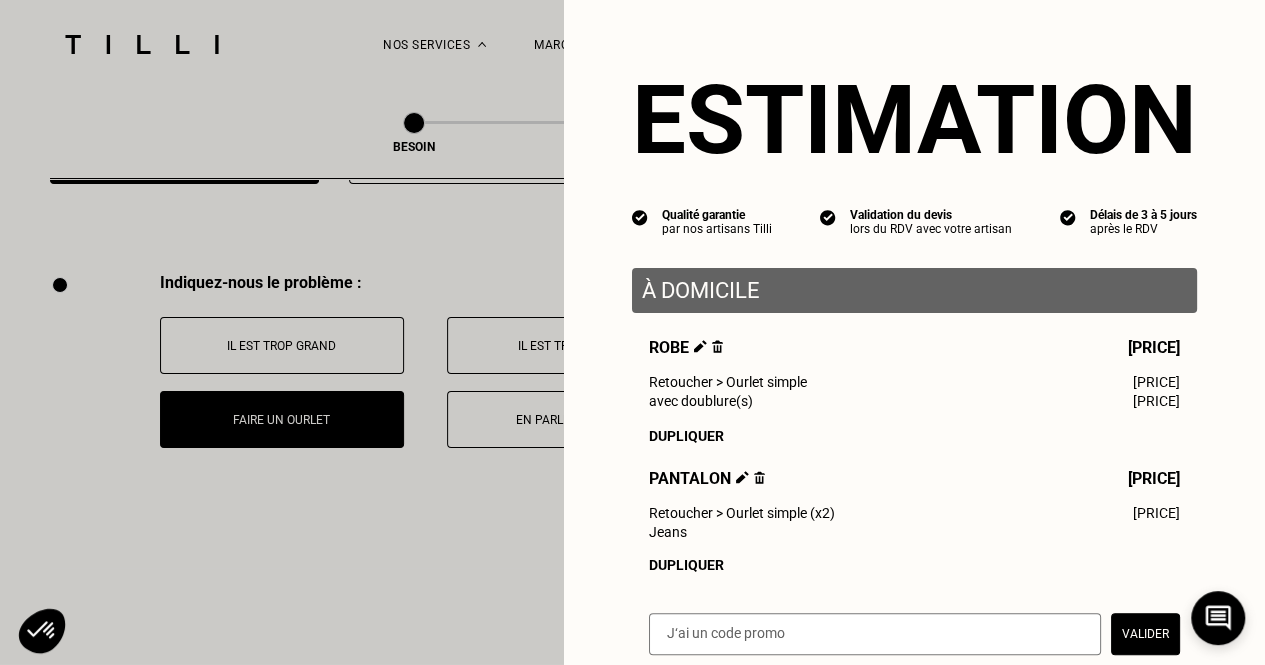 scroll, scrollTop: 200, scrollLeft: 0, axis: vertical 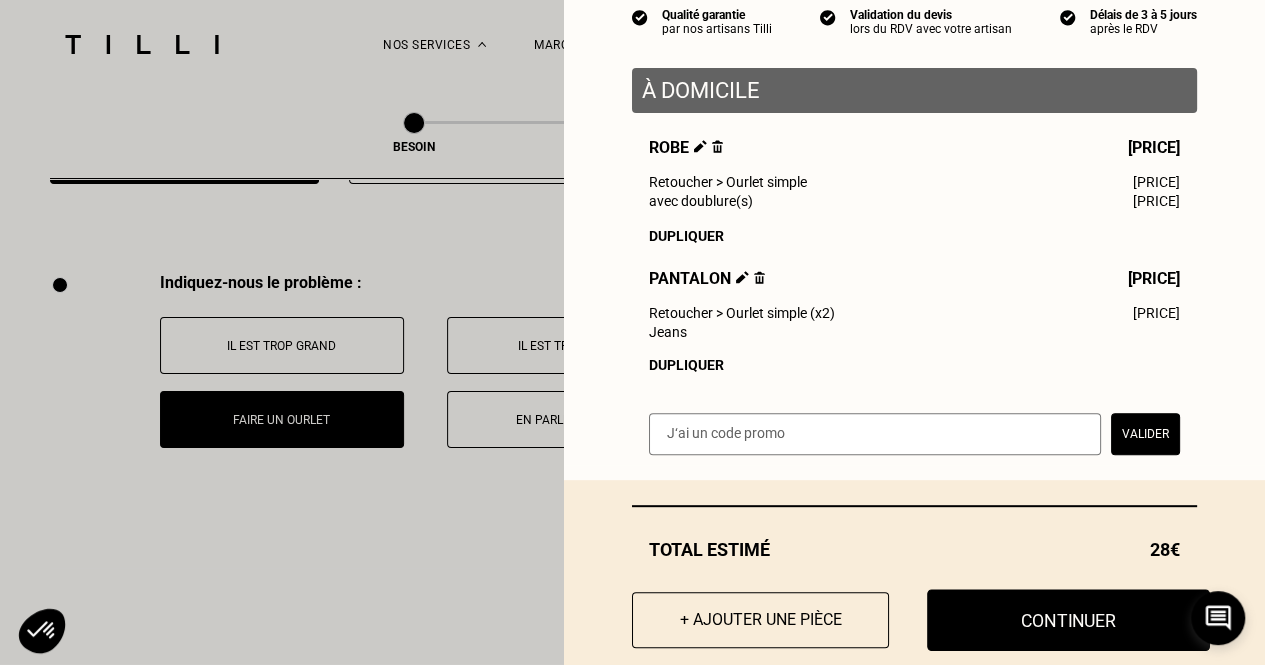 click on "Continuer" at bounding box center (1068, 620) 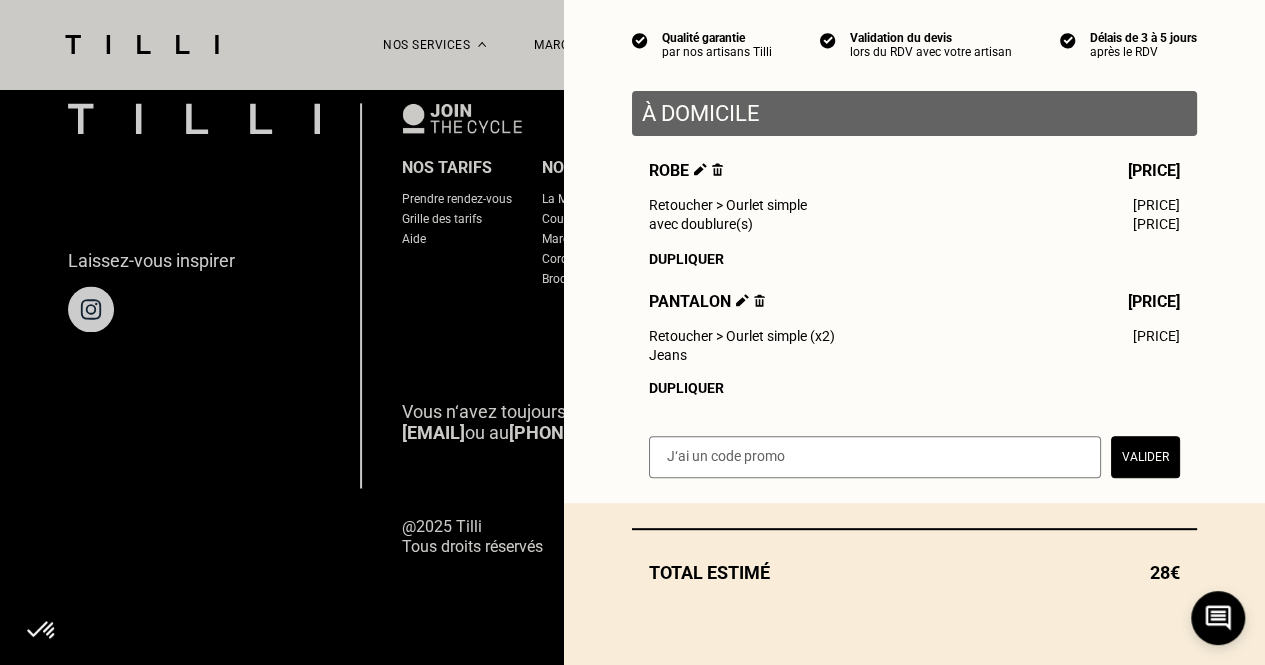 scroll, scrollTop: 1361, scrollLeft: 0, axis: vertical 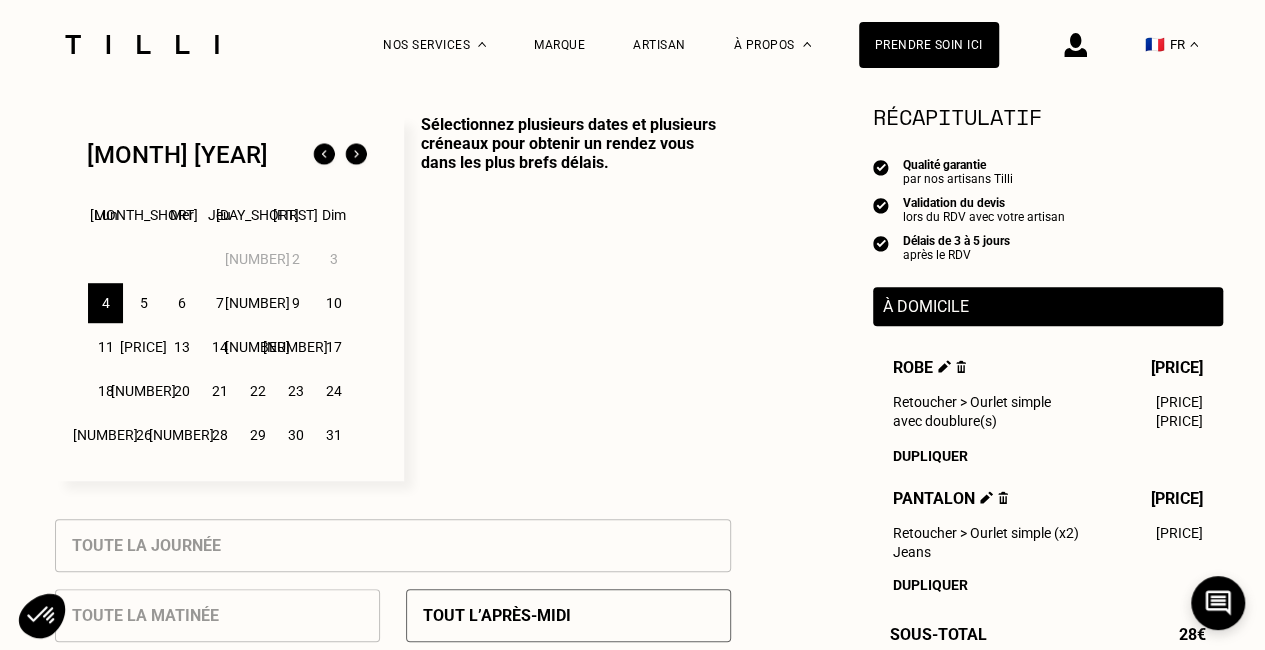 click on "9" at bounding box center (295, 303) 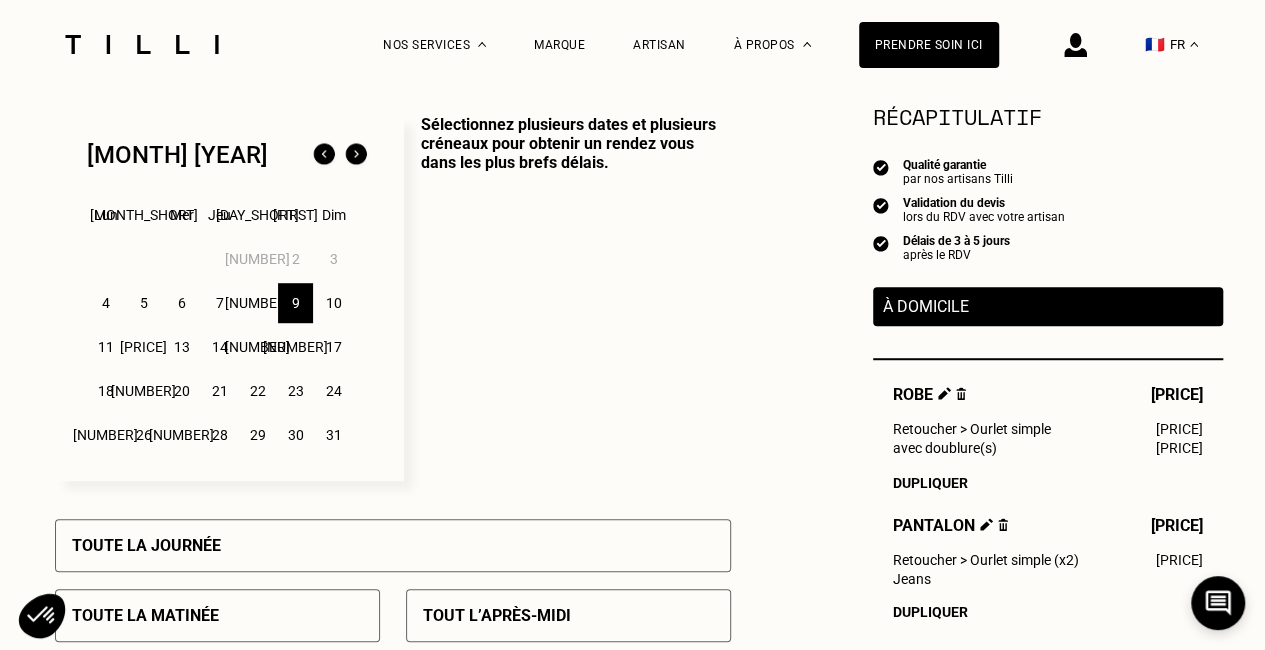 click on "4" at bounding box center (105, 303) 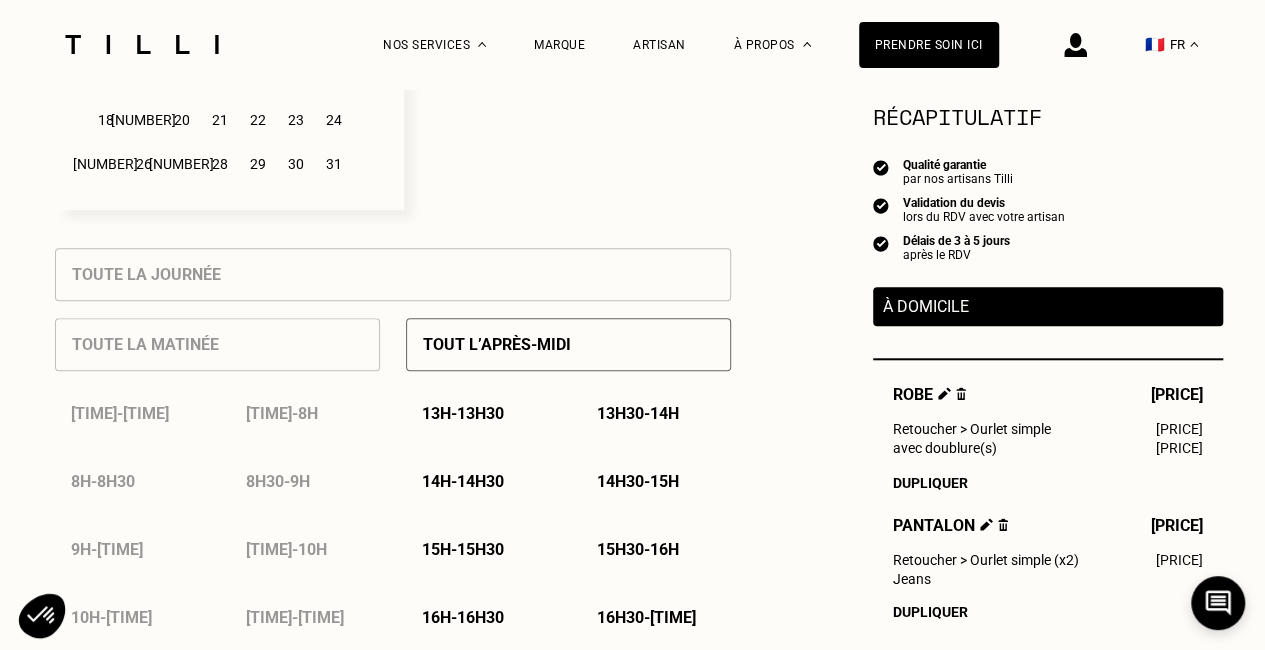 scroll, scrollTop: 800, scrollLeft: 0, axis: vertical 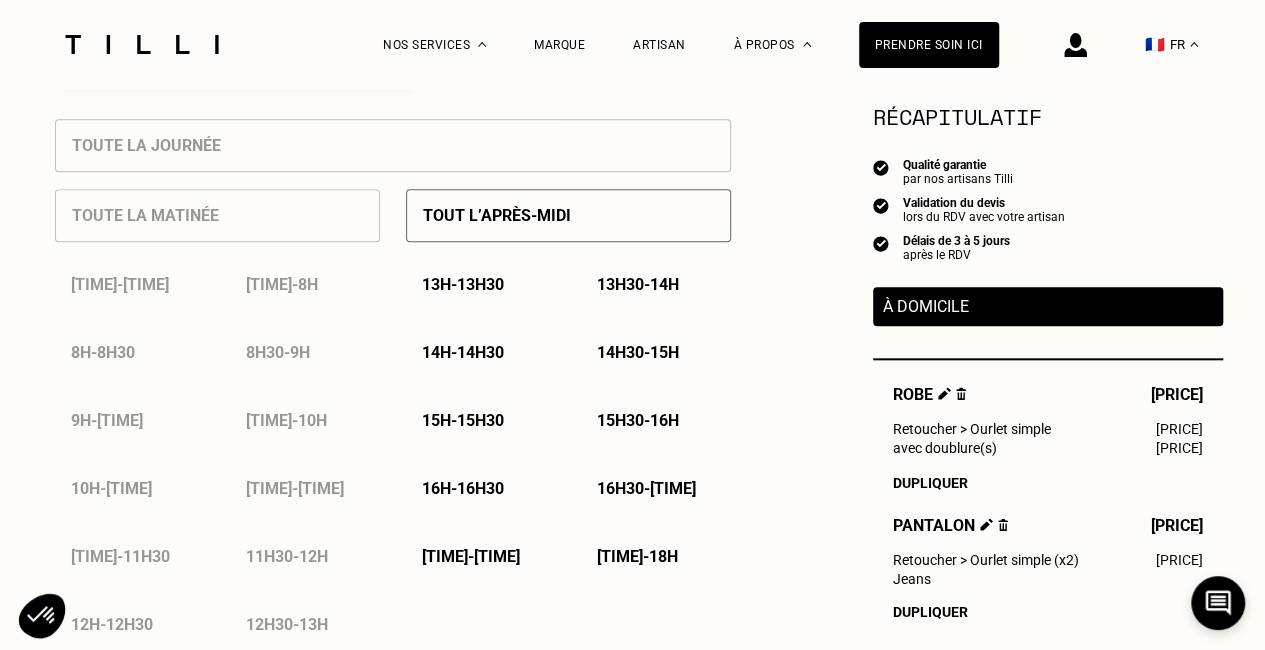 click on "[TIME] - [TIME]" at bounding box center [463, 420] 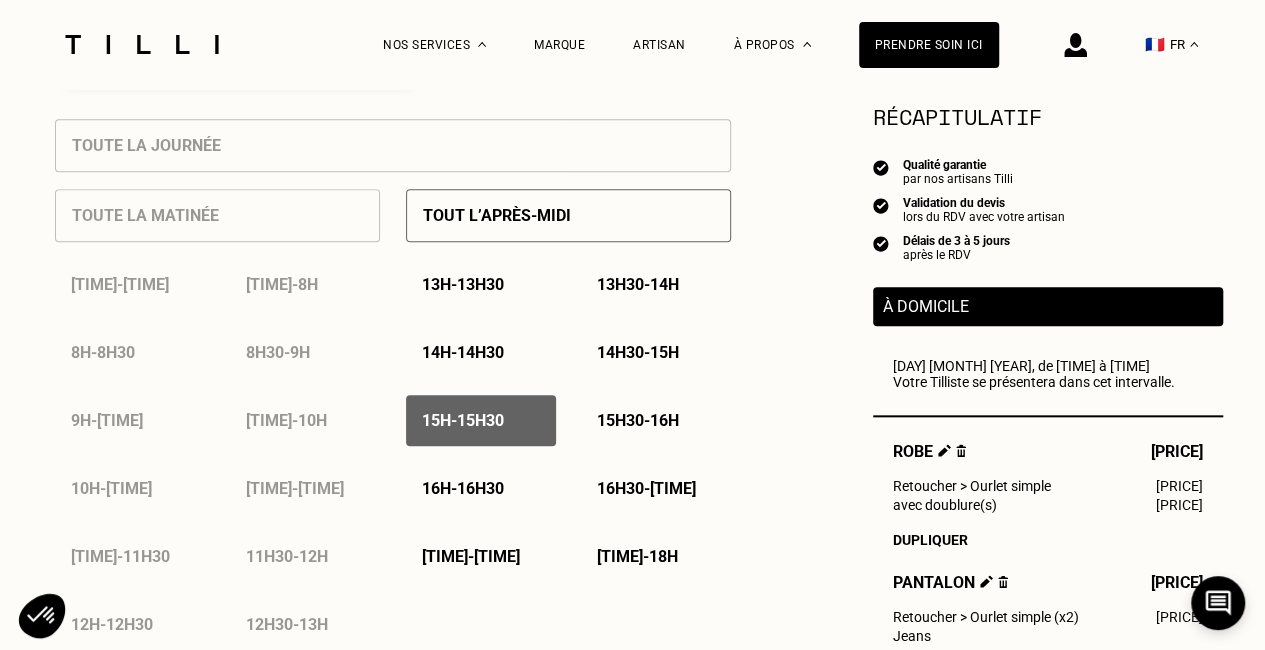 click on "[TIME] - [TIME]" at bounding box center (463, 488) 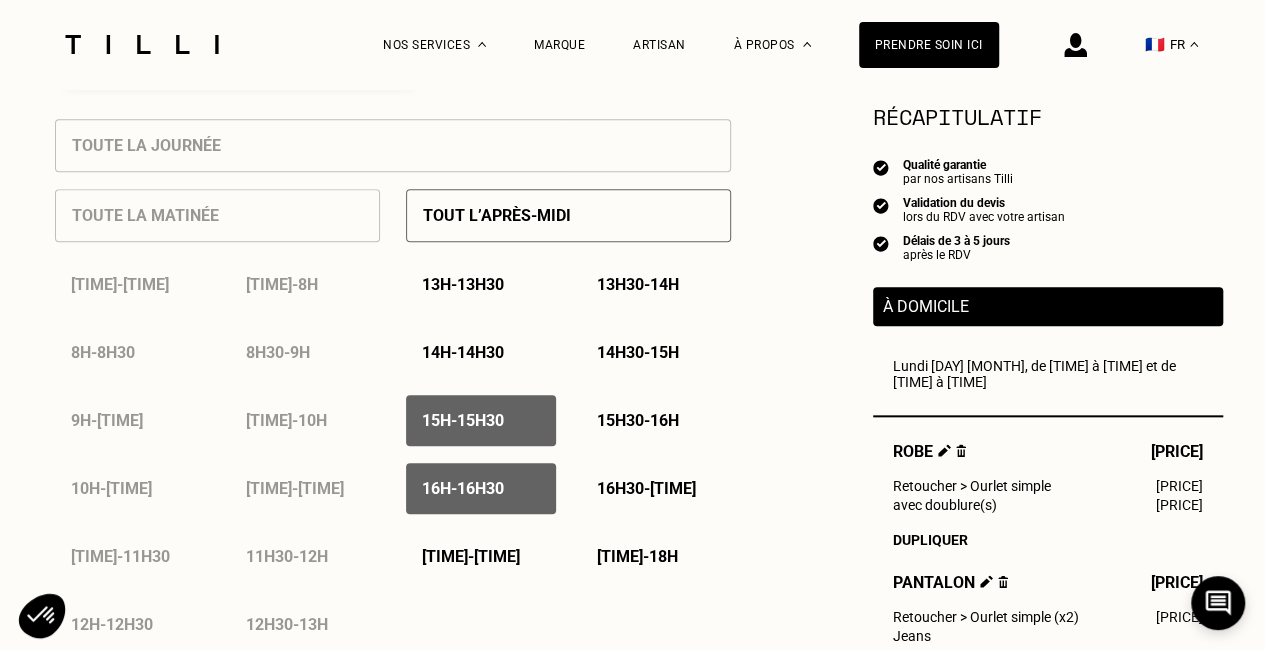 click on "[TIME] - [TIME]" at bounding box center [481, 556] 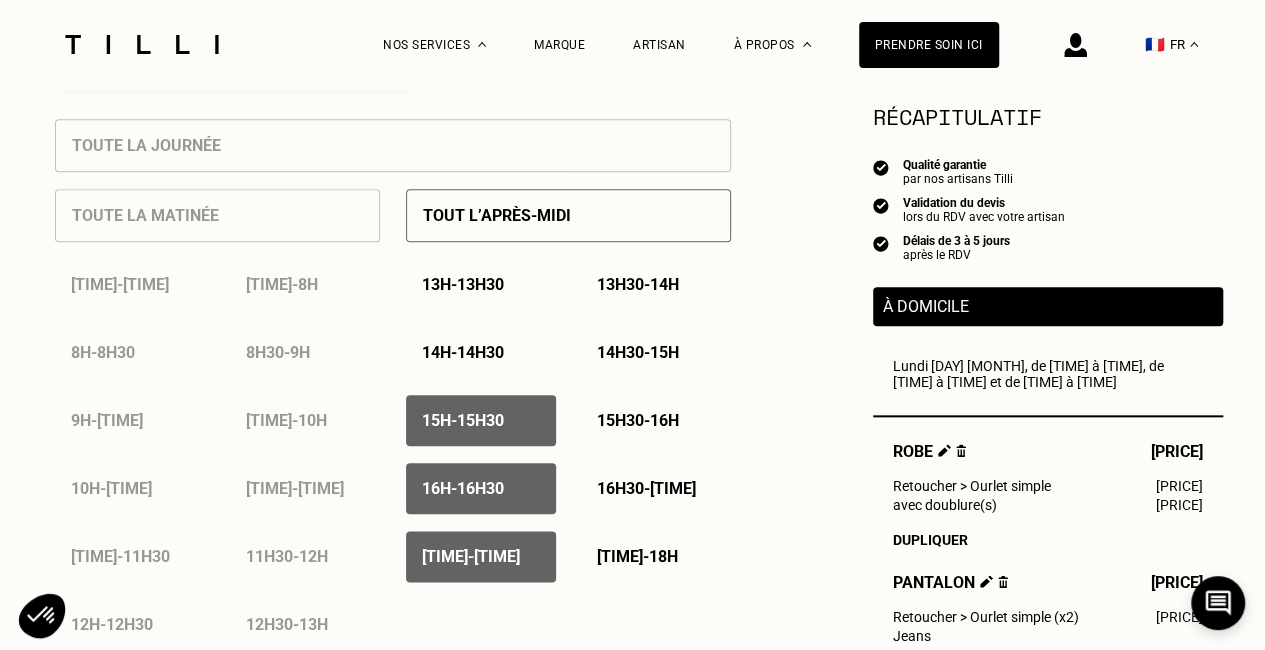 click on "[TIME] - [TIME]" at bounding box center [481, 556] 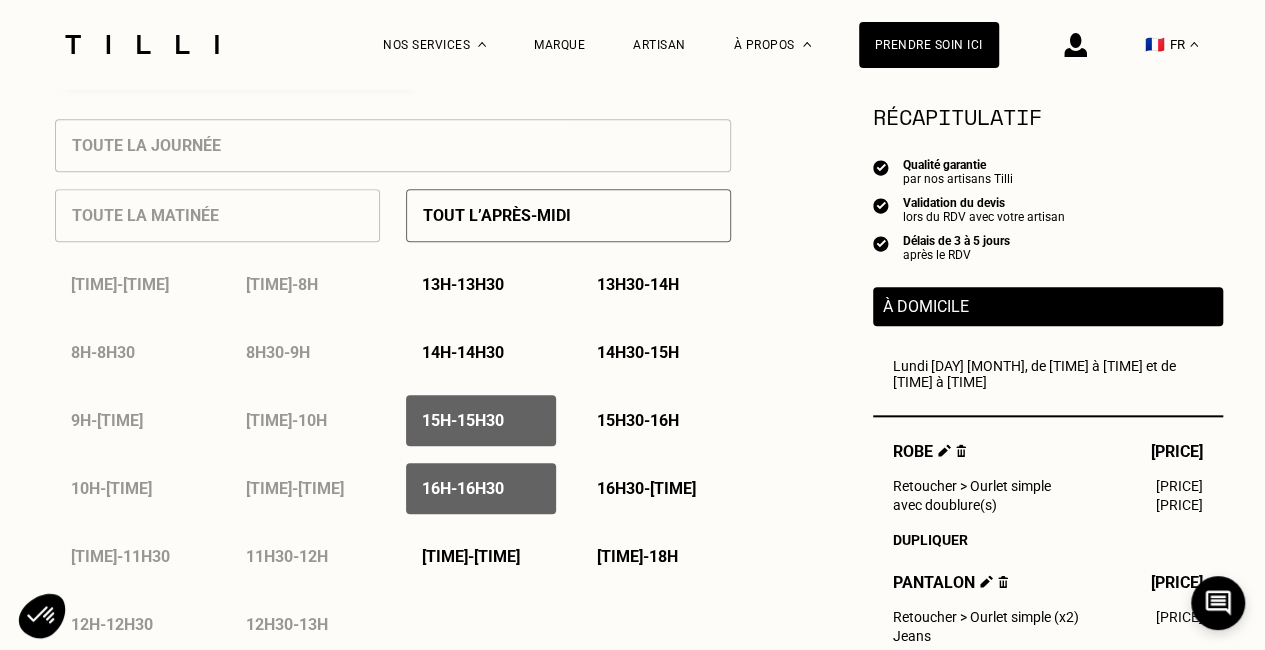 click on "[TIME] - [TIME]" at bounding box center (637, 556) 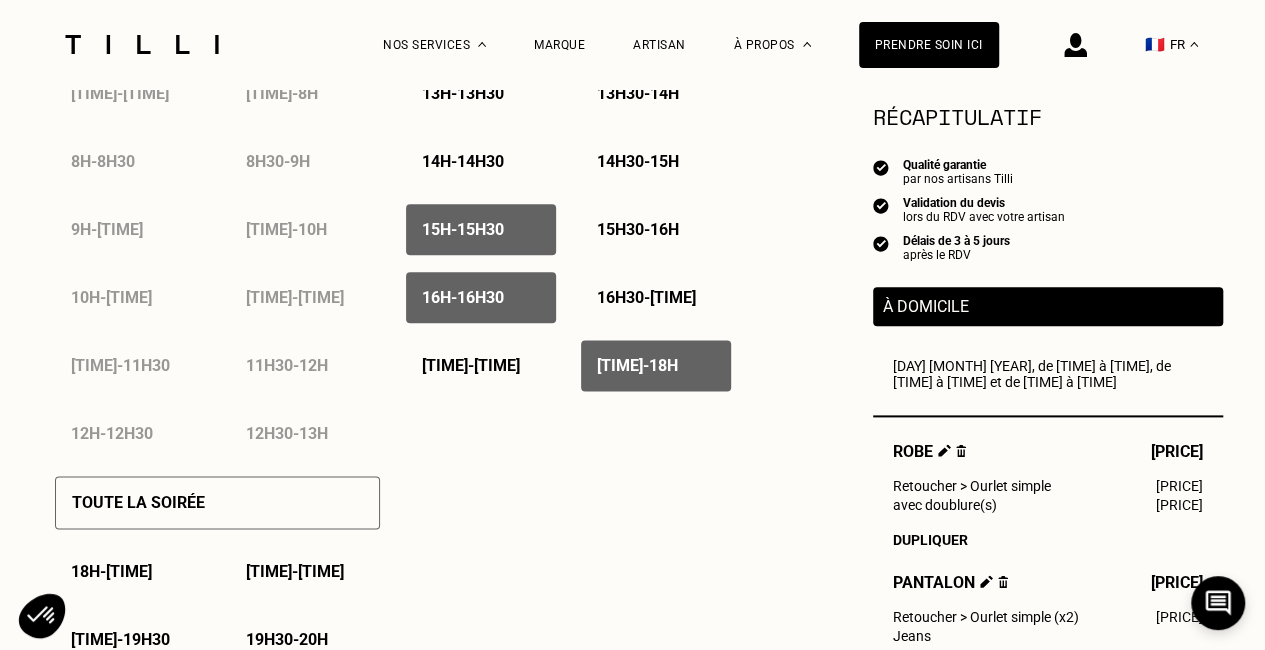 scroll, scrollTop: 1100, scrollLeft: 0, axis: vertical 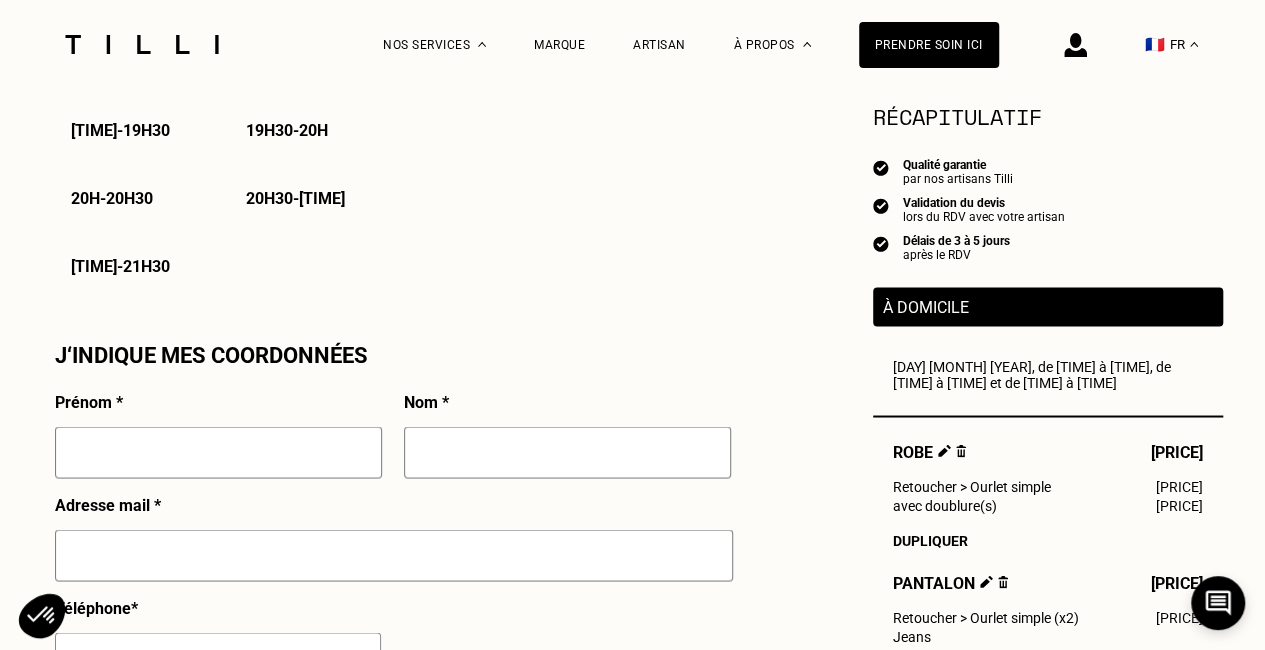click at bounding box center (218, 452) 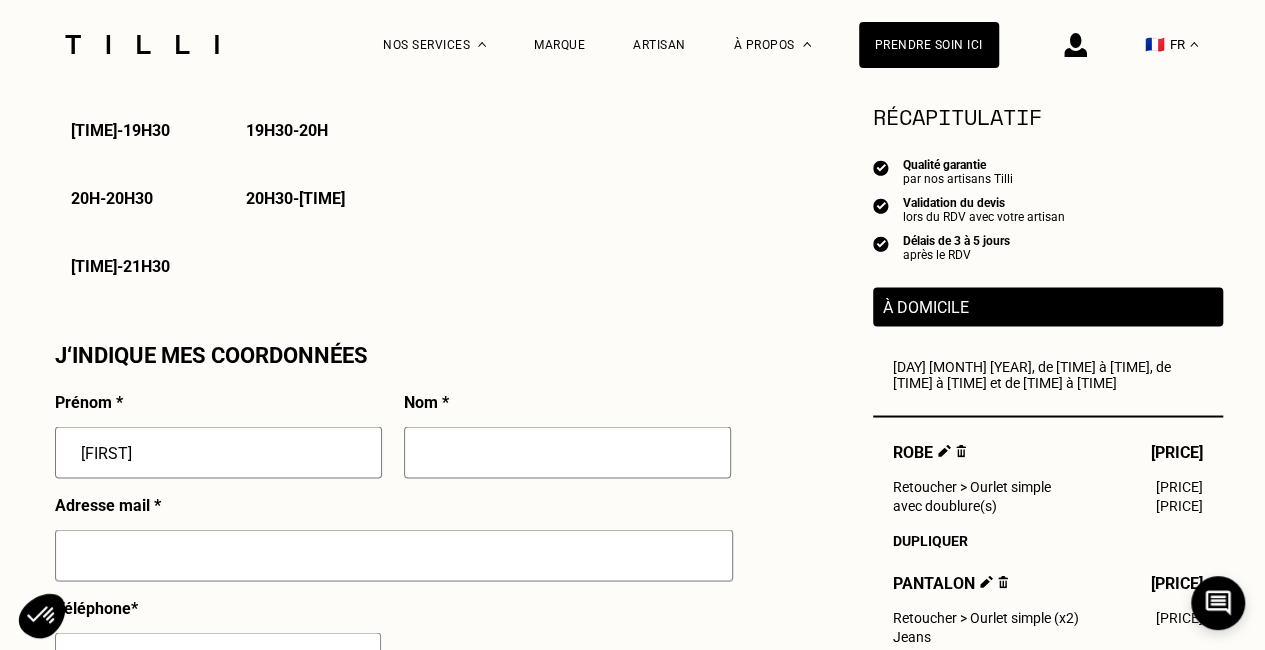 click at bounding box center (567, 452) 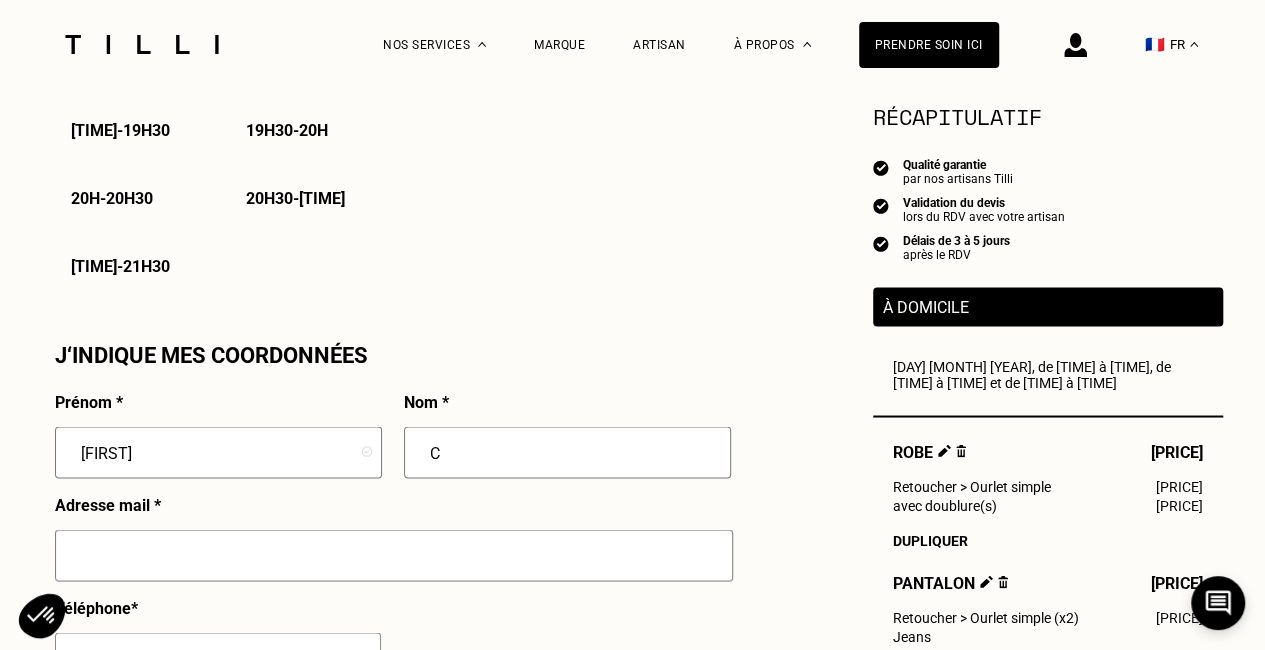 type on "[LAST]" 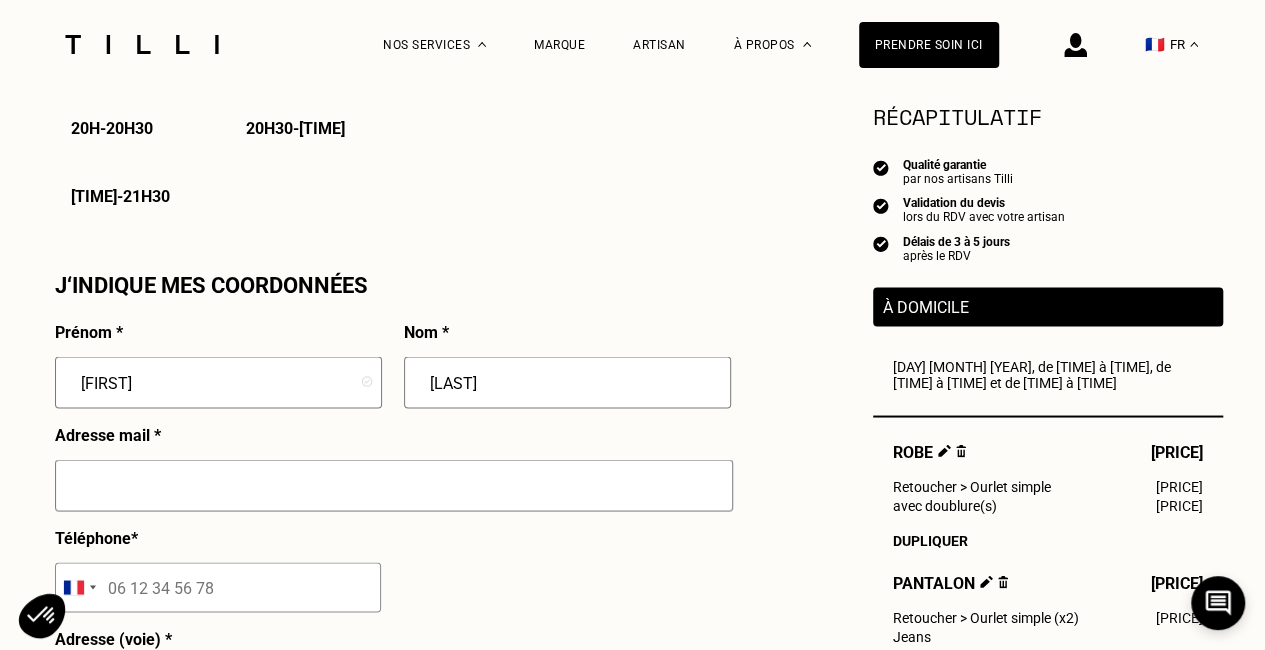 scroll, scrollTop: 1700, scrollLeft: 0, axis: vertical 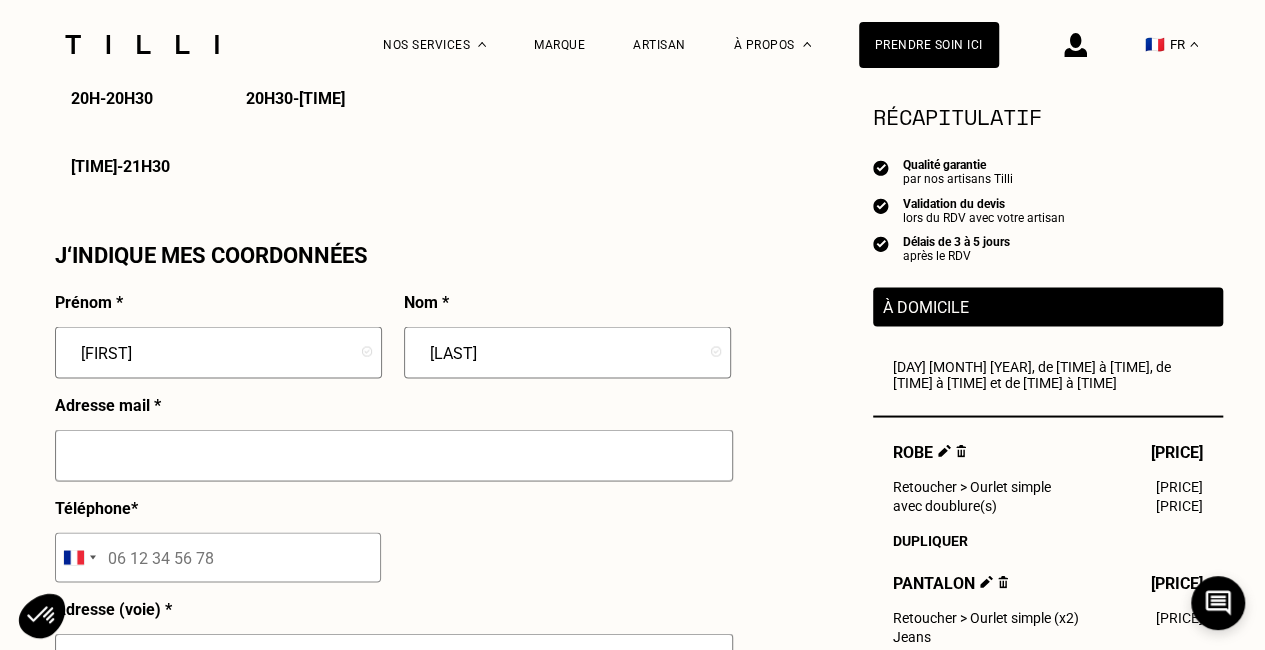 click at bounding box center (394, 455) 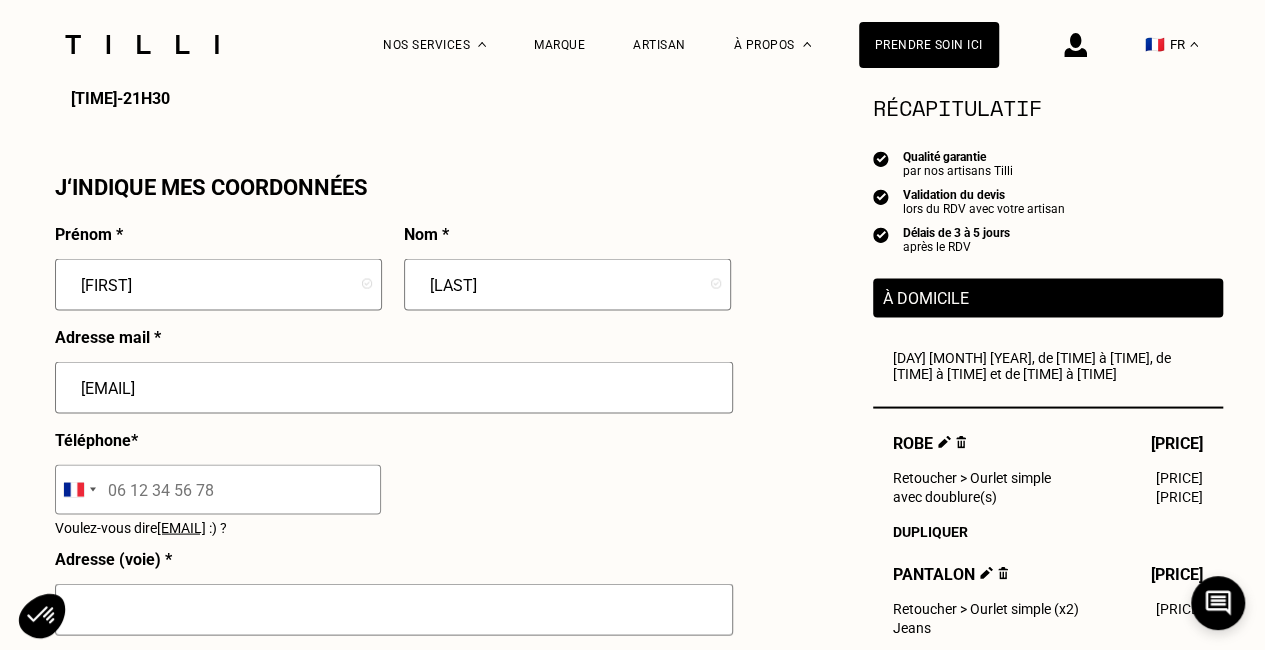 scroll, scrollTop: 1800, scrollLeft: 0, axis: vertical 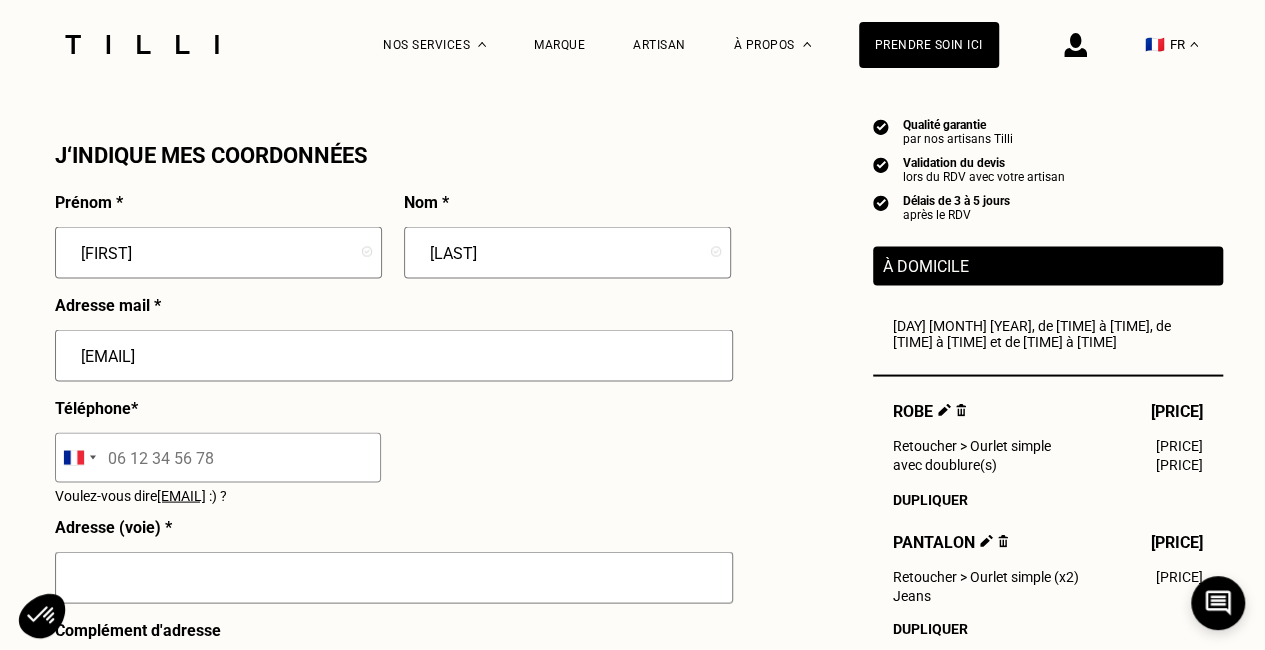 click at bounding box center [218, 457] 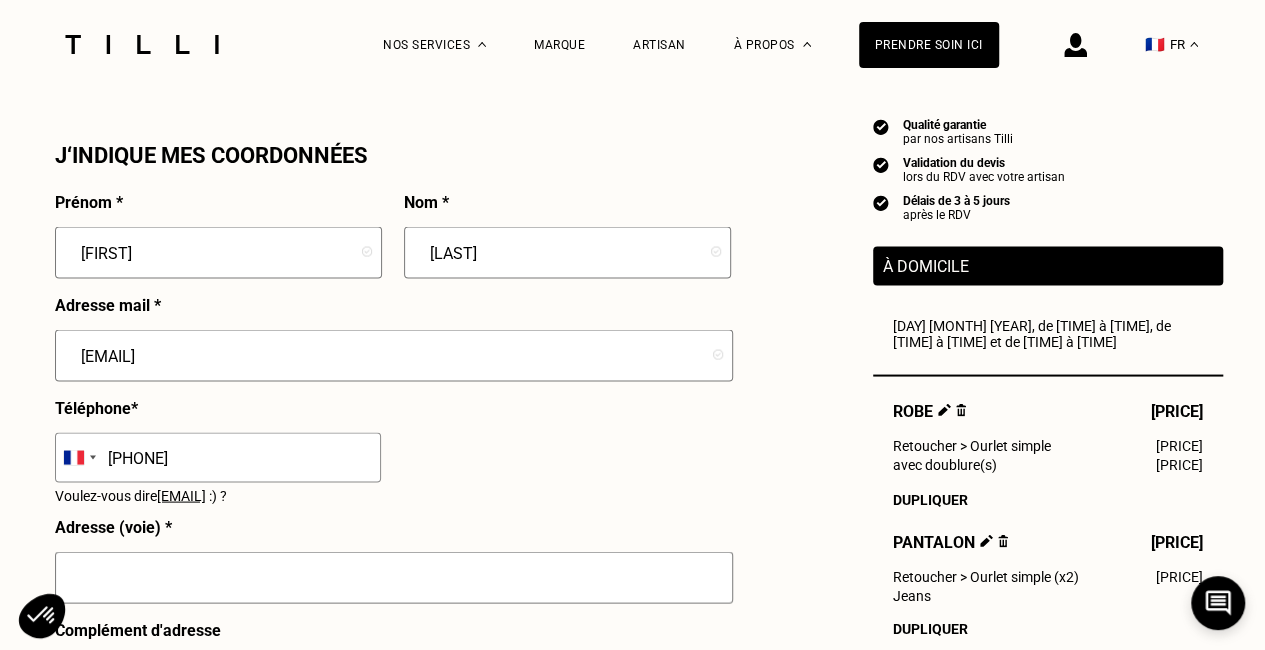 scroll, scrollTop: 1900, scrollLeft: 0, axis: vertical 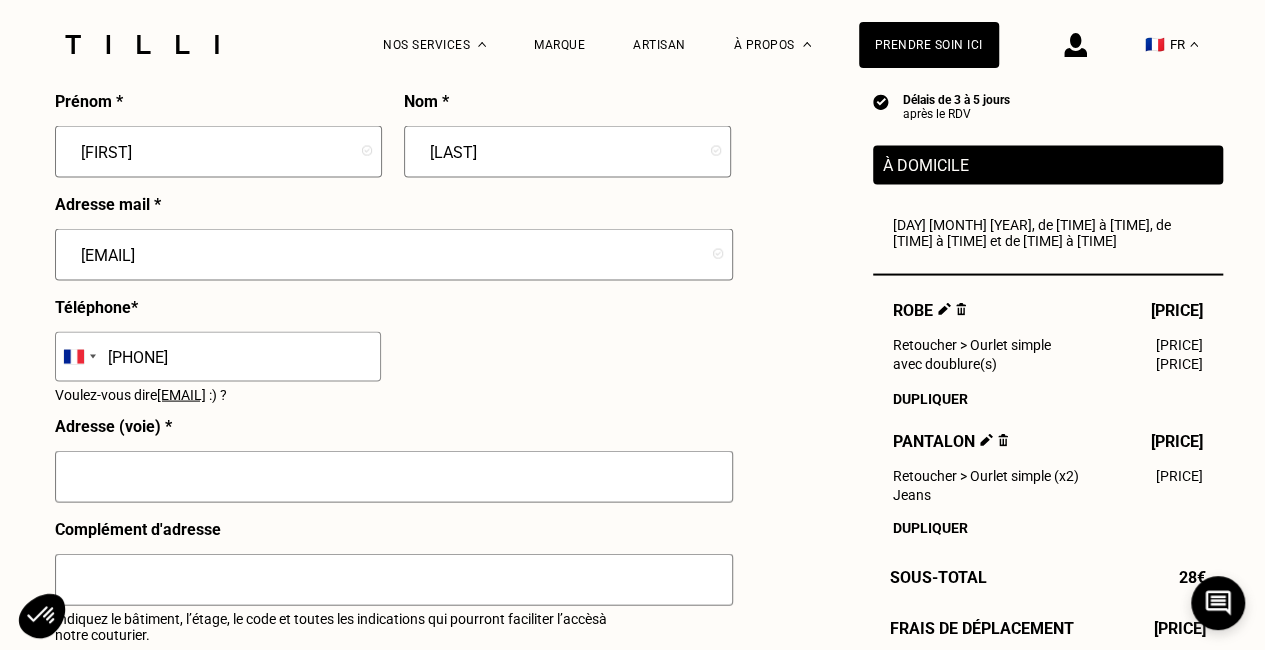 type on "[PHONE]" 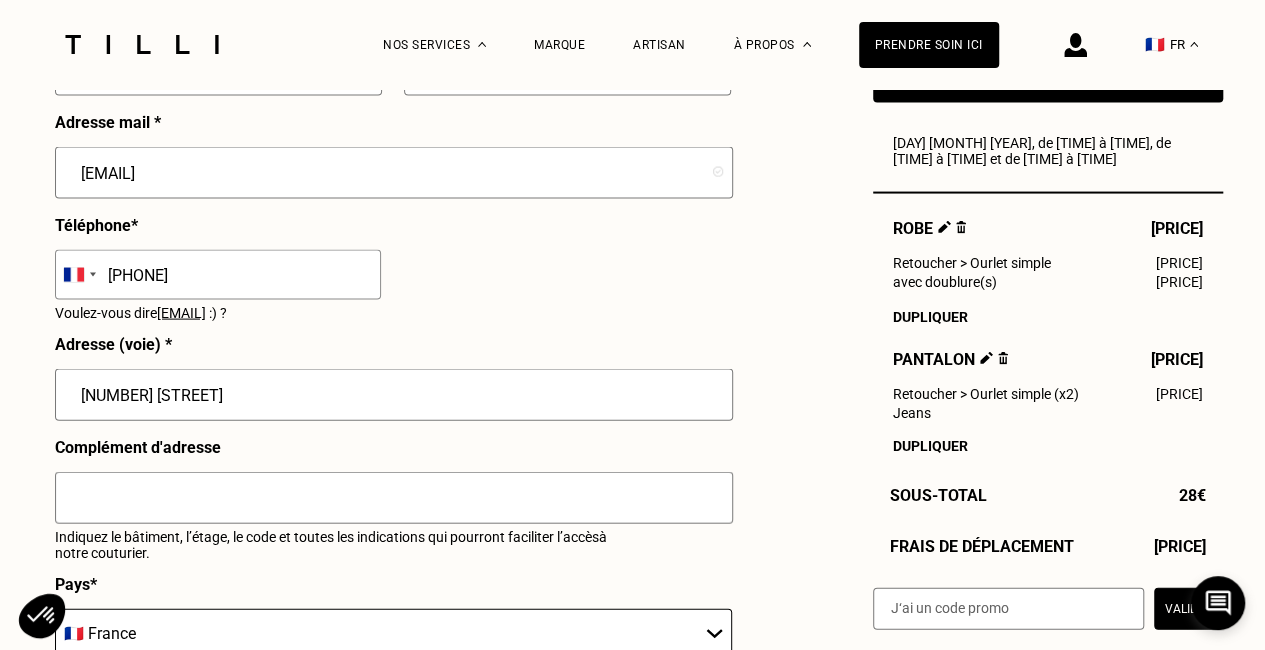 scroll, scrollTop: 2100, scrollLeft: 0, axis: vertical 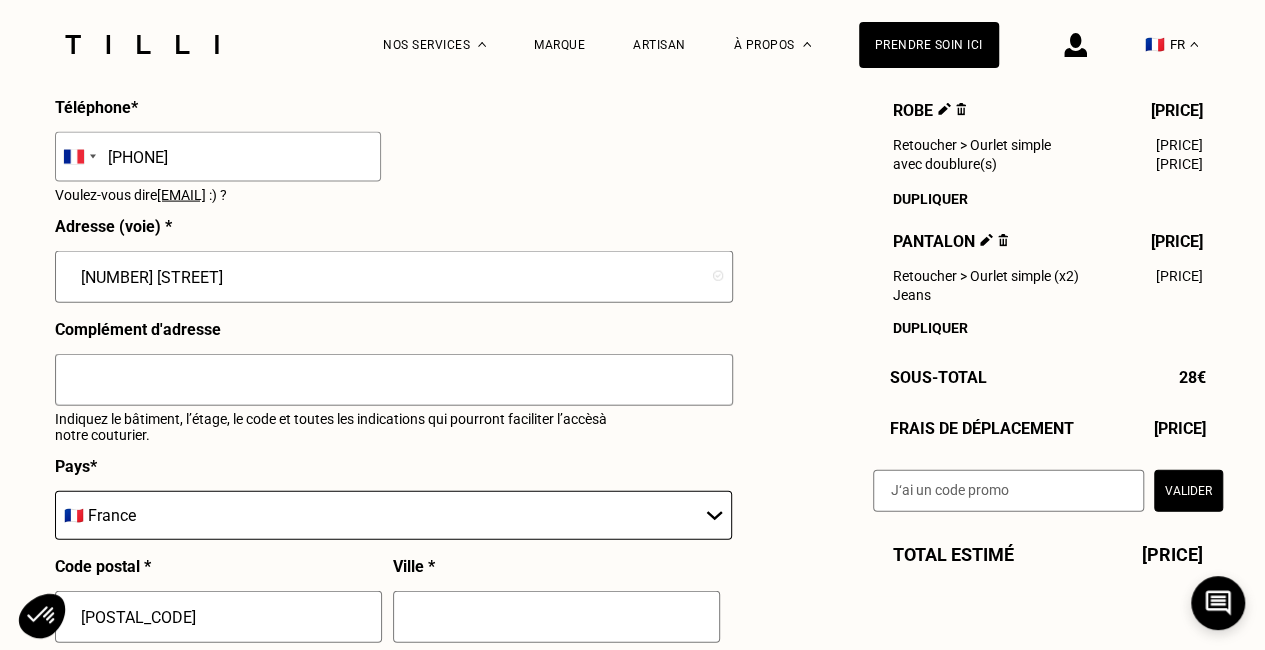 click at bounding box center (394, 380) 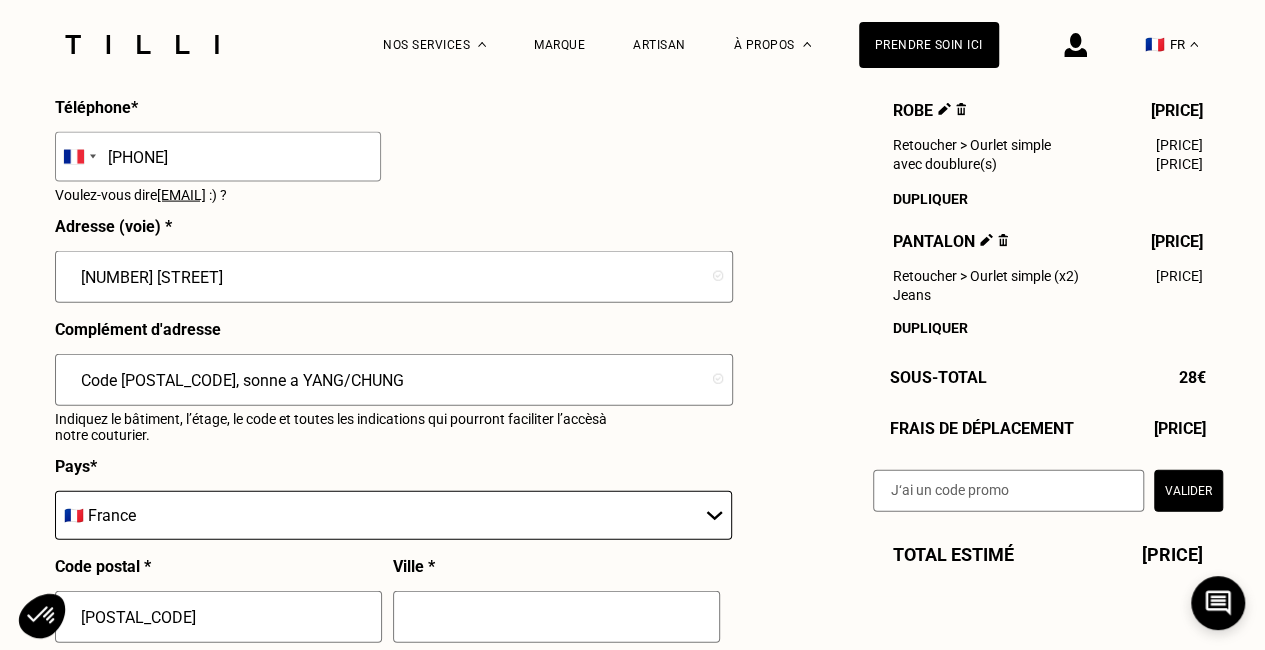 click on "Code [POSTAL_CODE], sonne a YANG/CHUNG" at bounding box center (394, 380) 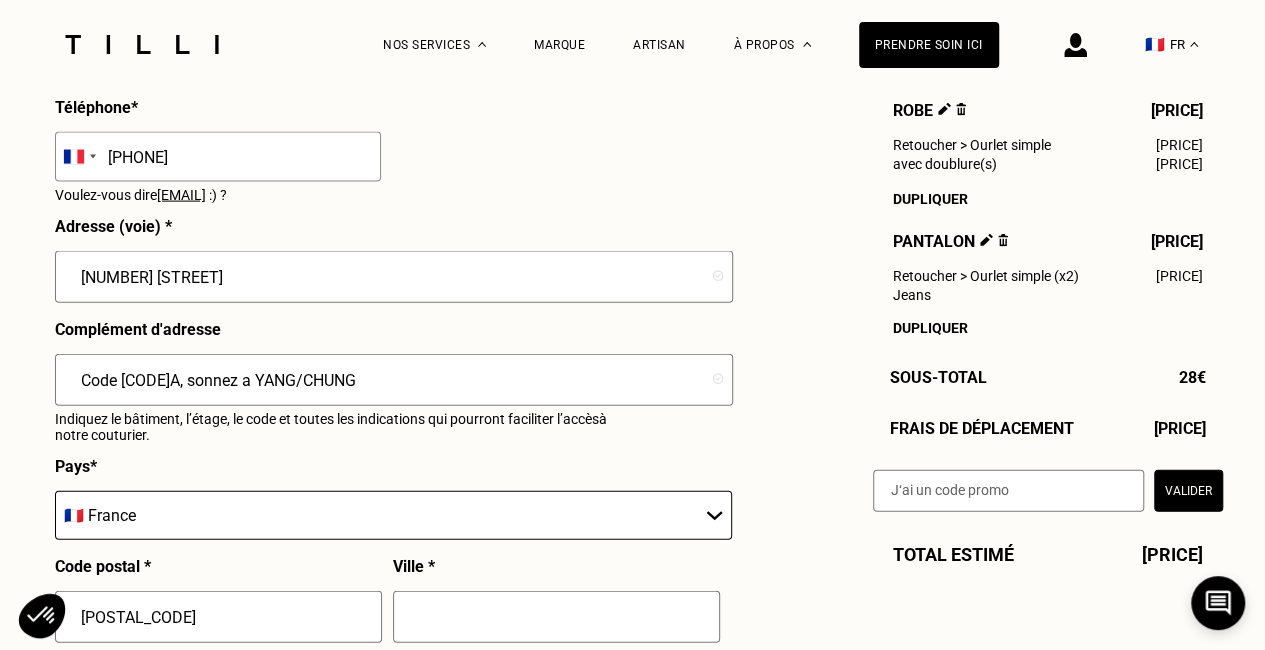 type on "Code [CODE]A, sonnez a YANG/CHUNG" 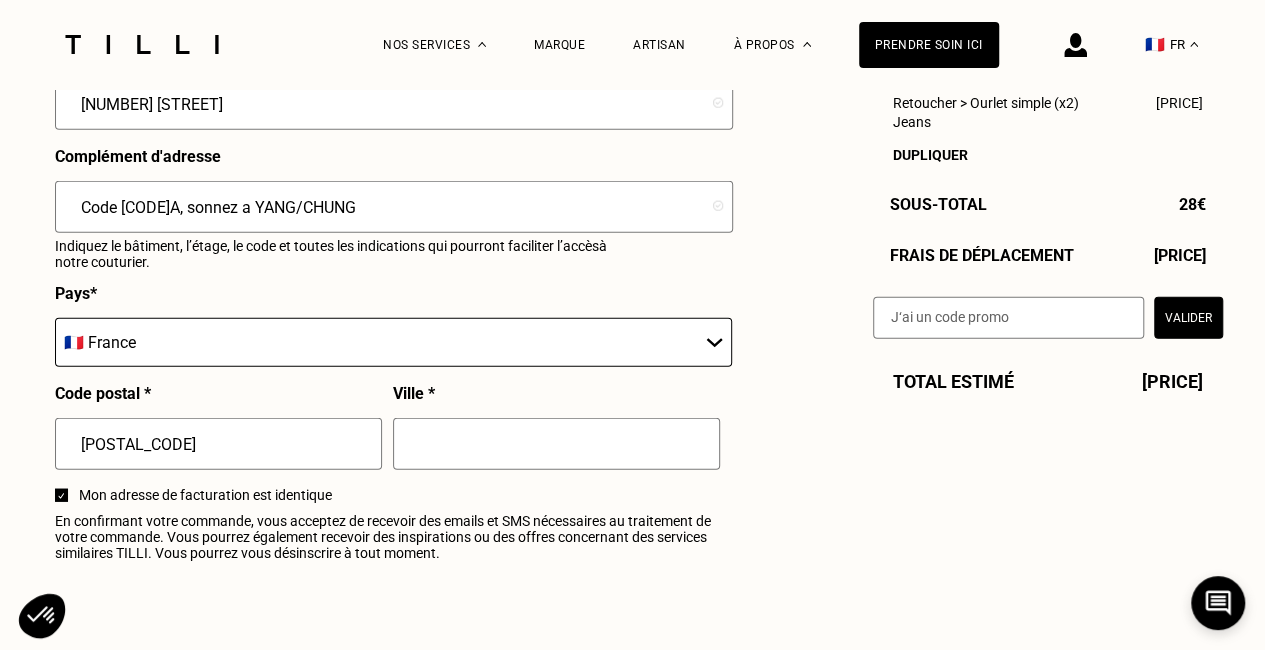 scroll, scrollTop: 2300, scrollLeft: 0, axis: vertical 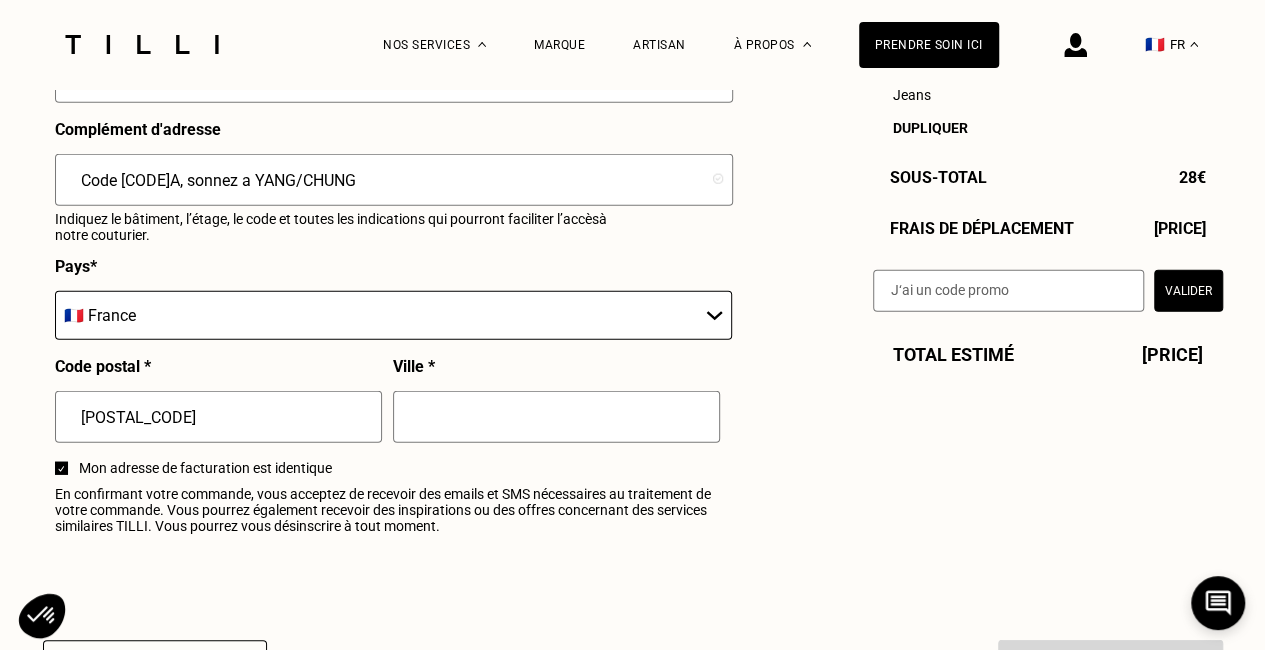 click at bounding box center [556, 417] 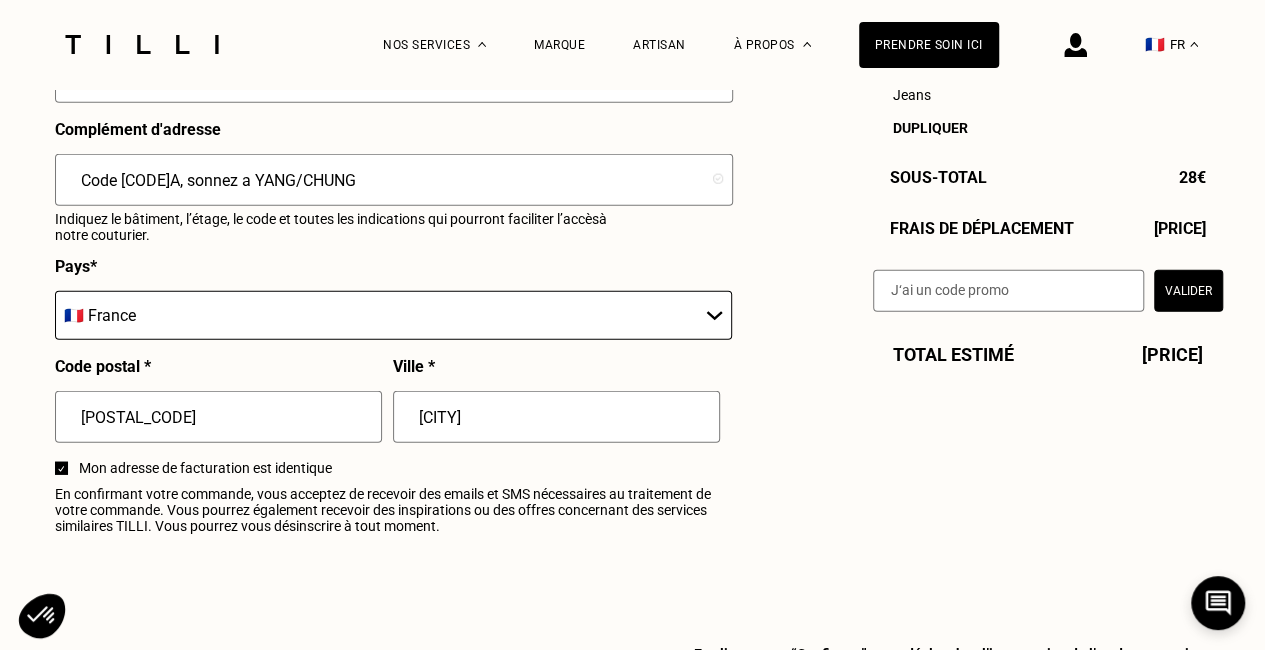 type on "[CITY]" 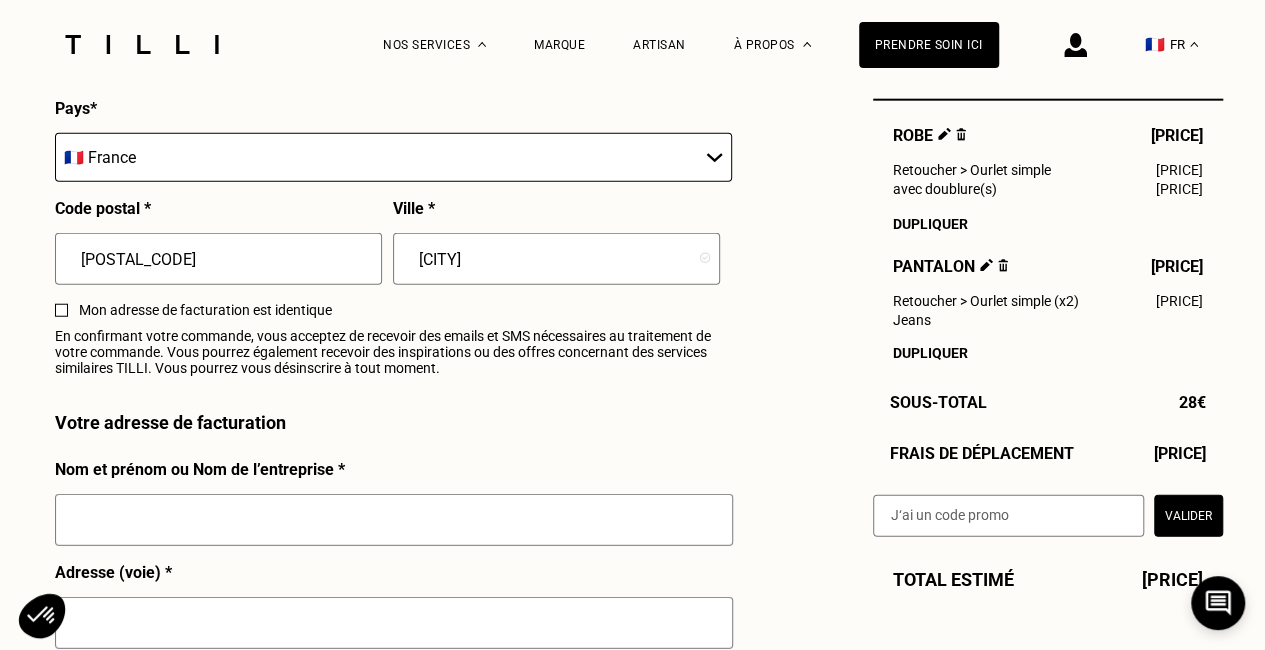 scroll, scrollTop: 2600, scrollLeft: 0, axis: vertical 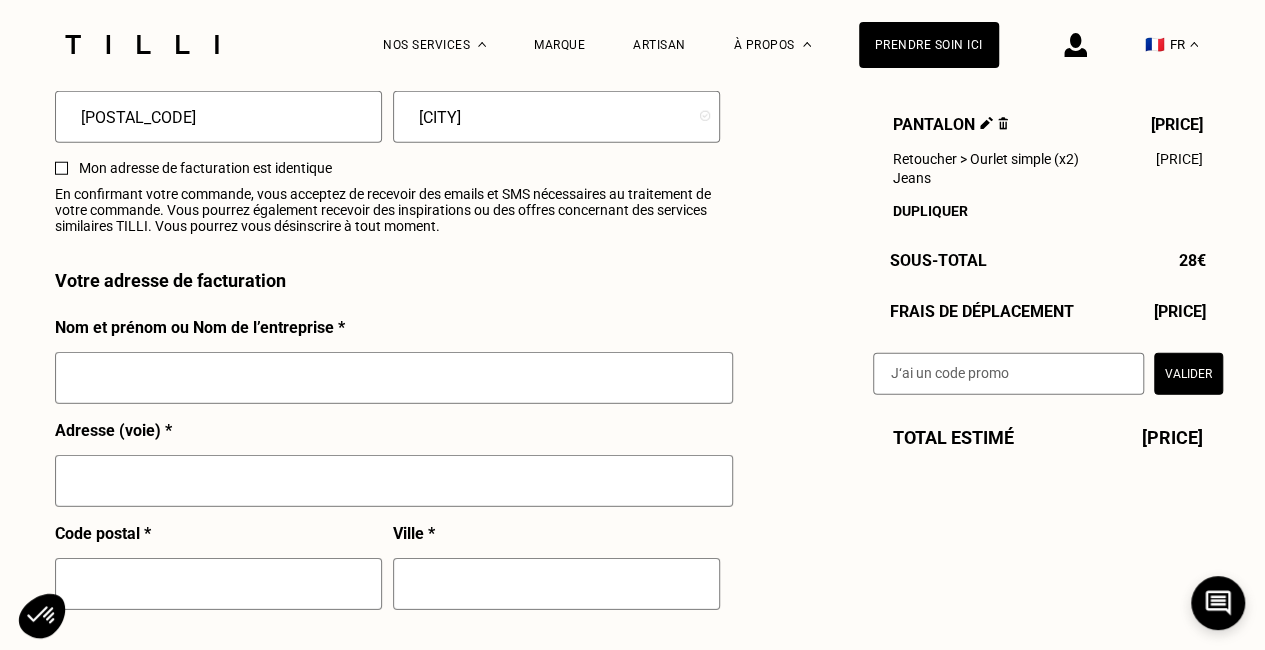 click at bounding box center (394, 378) 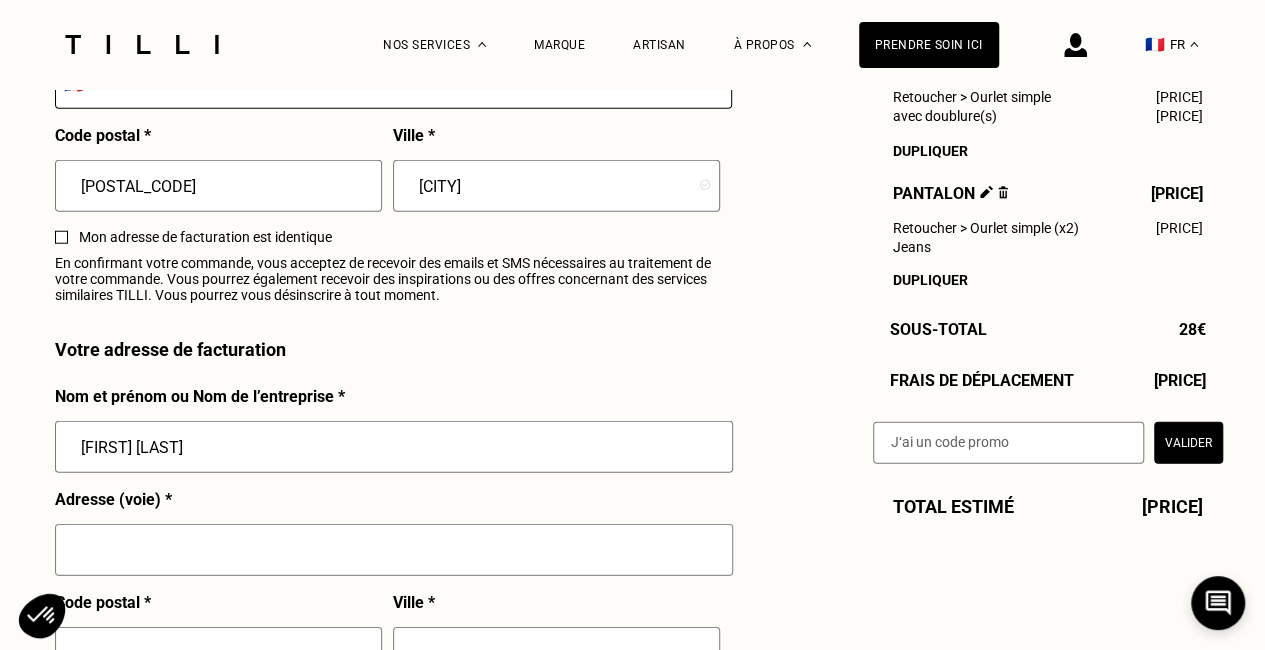 scroll, scrollTop: 2500, scrollLeft: 0, axis: vertical 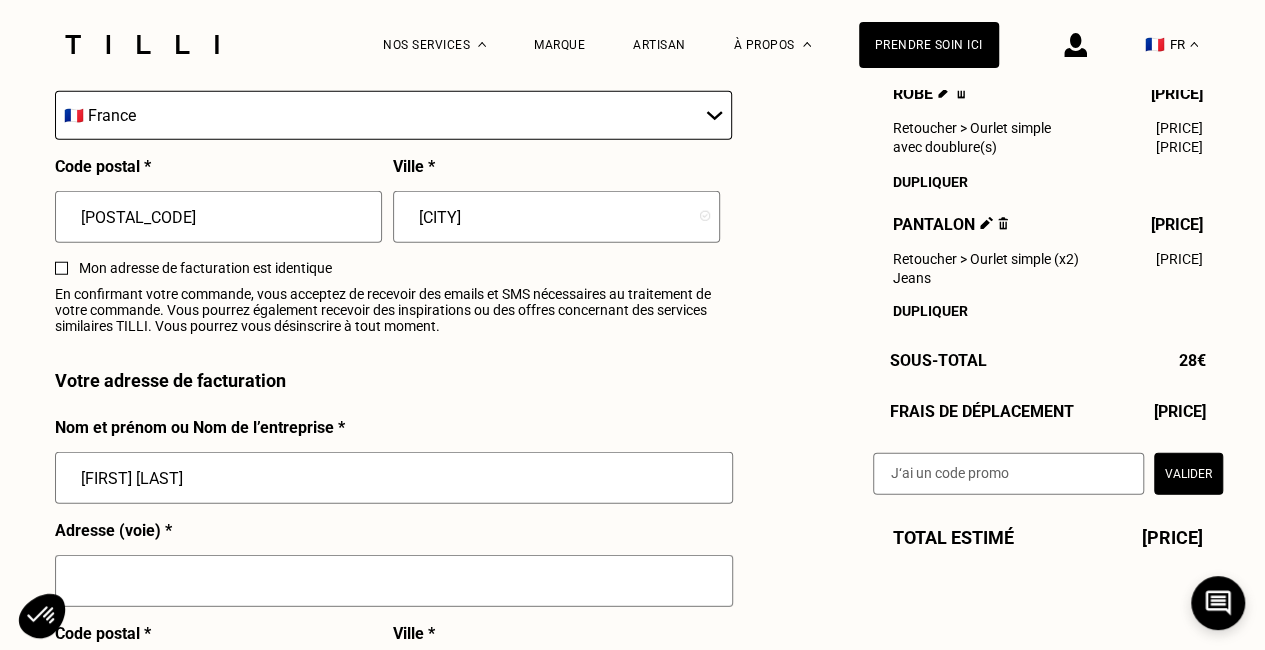 drag, startPoint x: 193, startPoint y: 501, endPoint x: 0, endPoint y: 463, distance: 196.70537 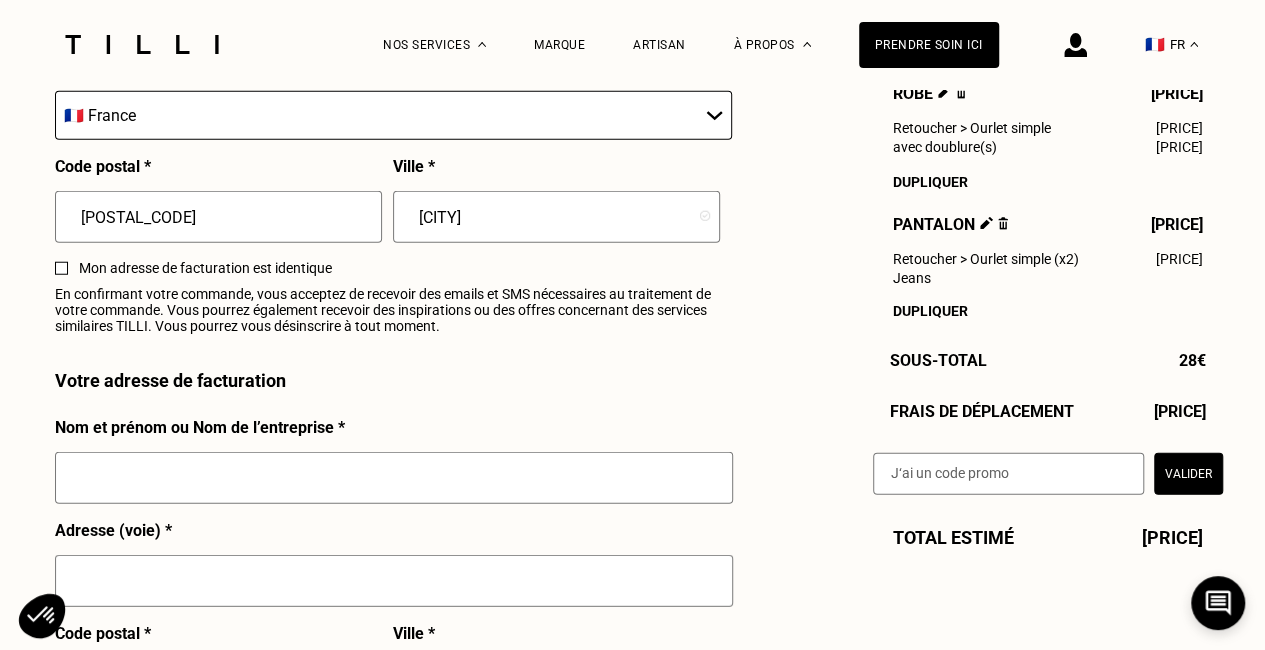 click at bounding box center (61, 268) 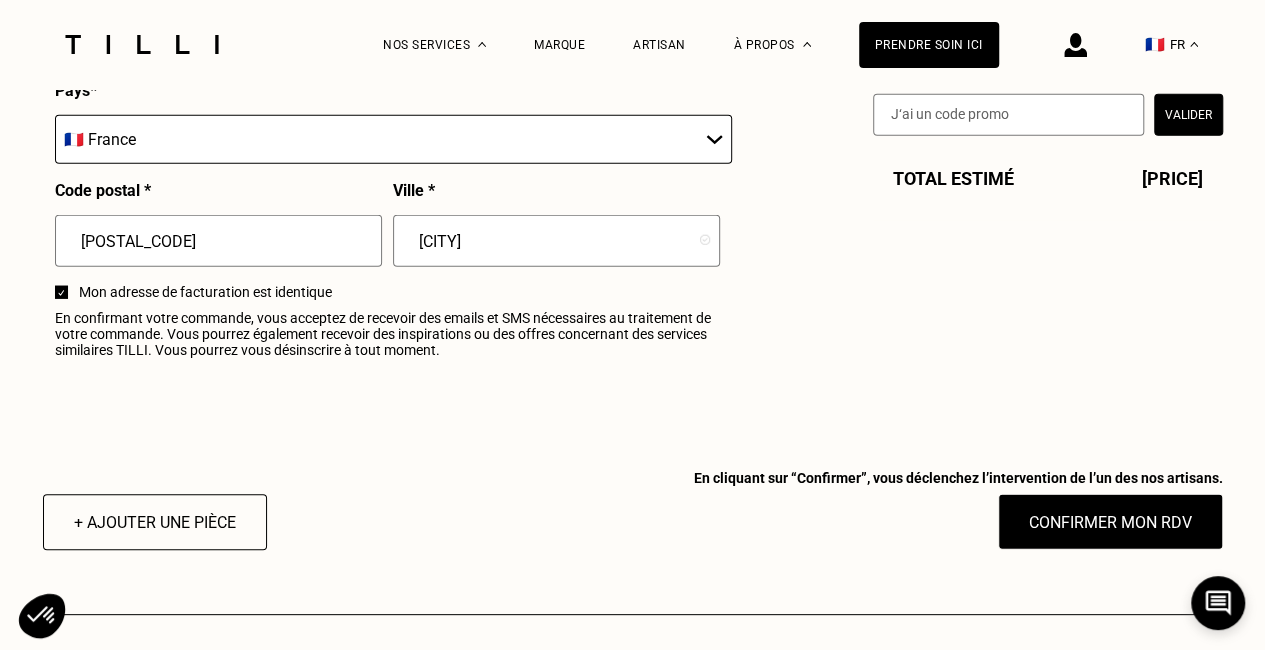 scroll, scrollTop: 2600, scrollLeft: 0, axis: vertical 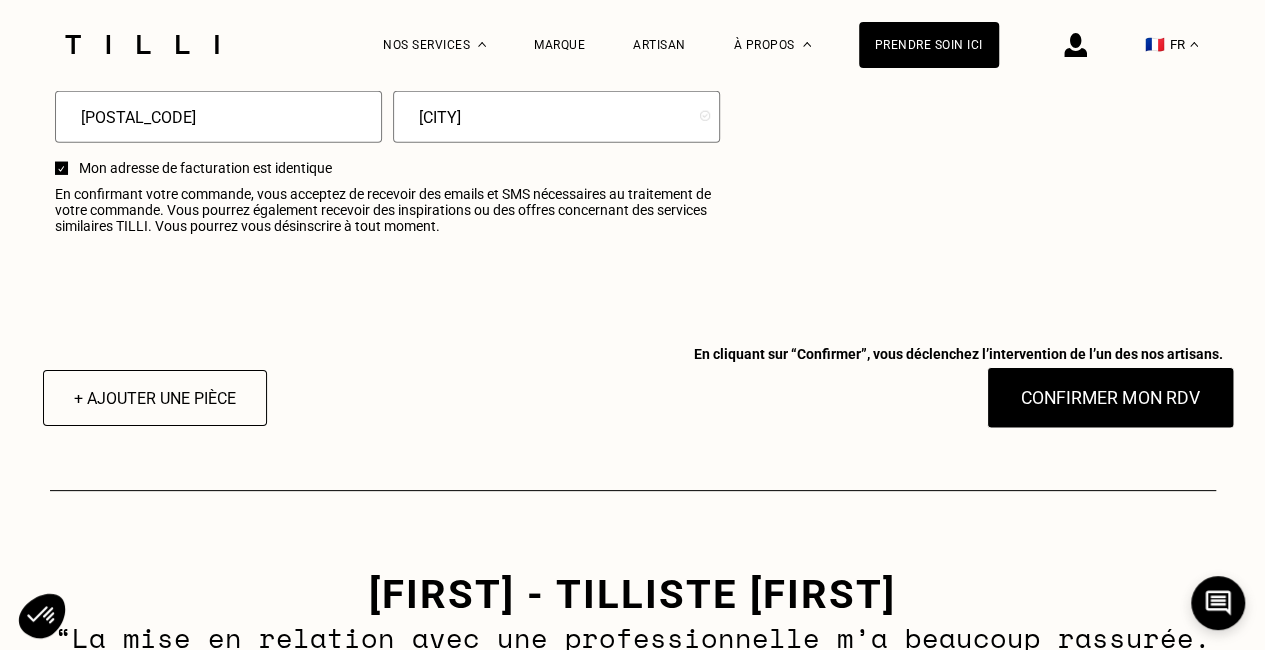 click on "Confirmer mon RDV" at bounding box center [1110, 398] 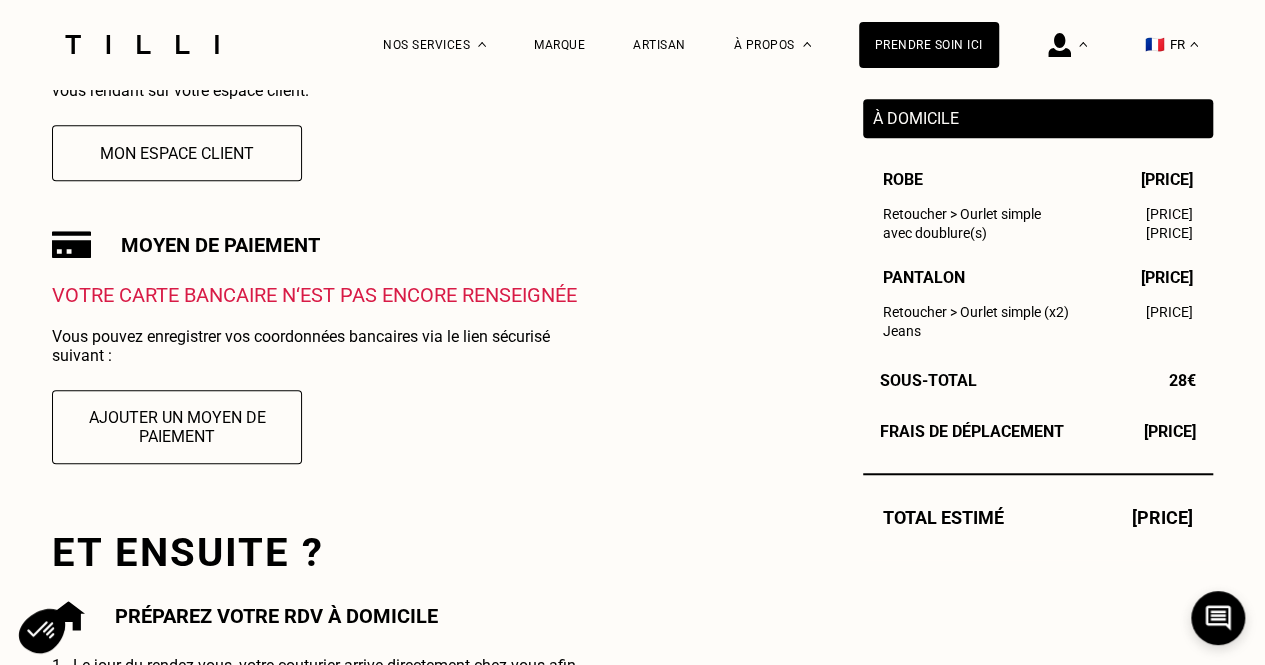 scroll, scrollTop: 500, scrollLeft: 0, axis: vertical 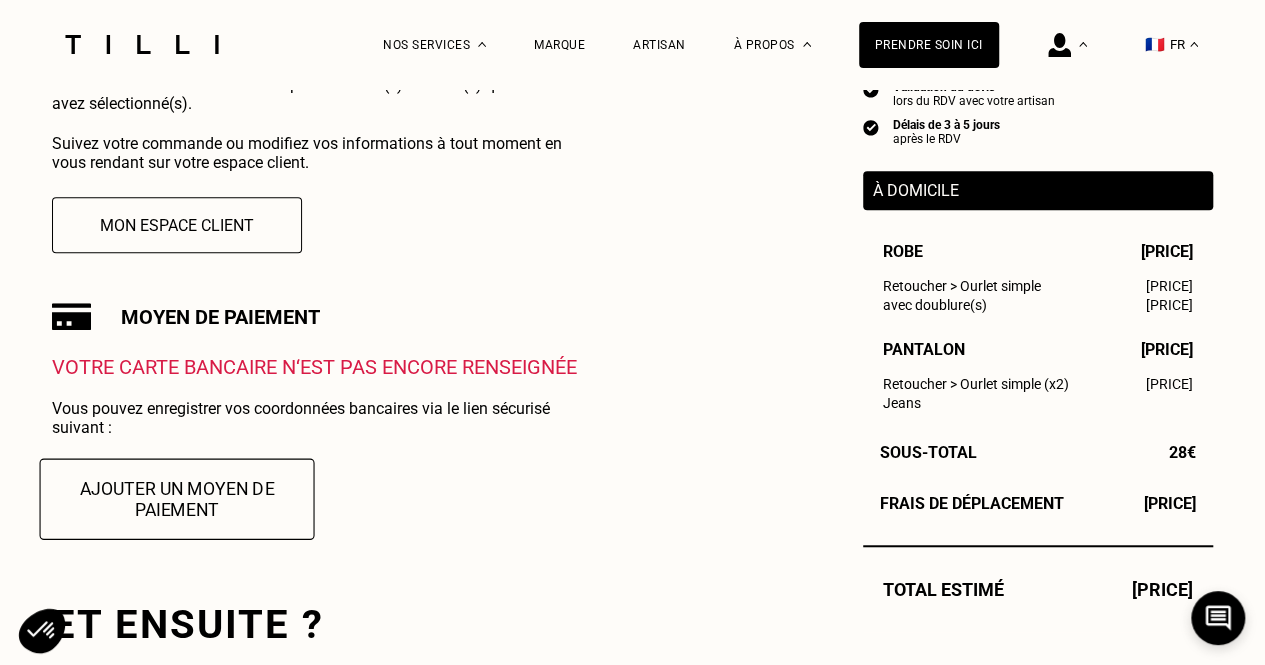 click on "Ajouter un moyen de paiement" at bounding box center [177, 498] 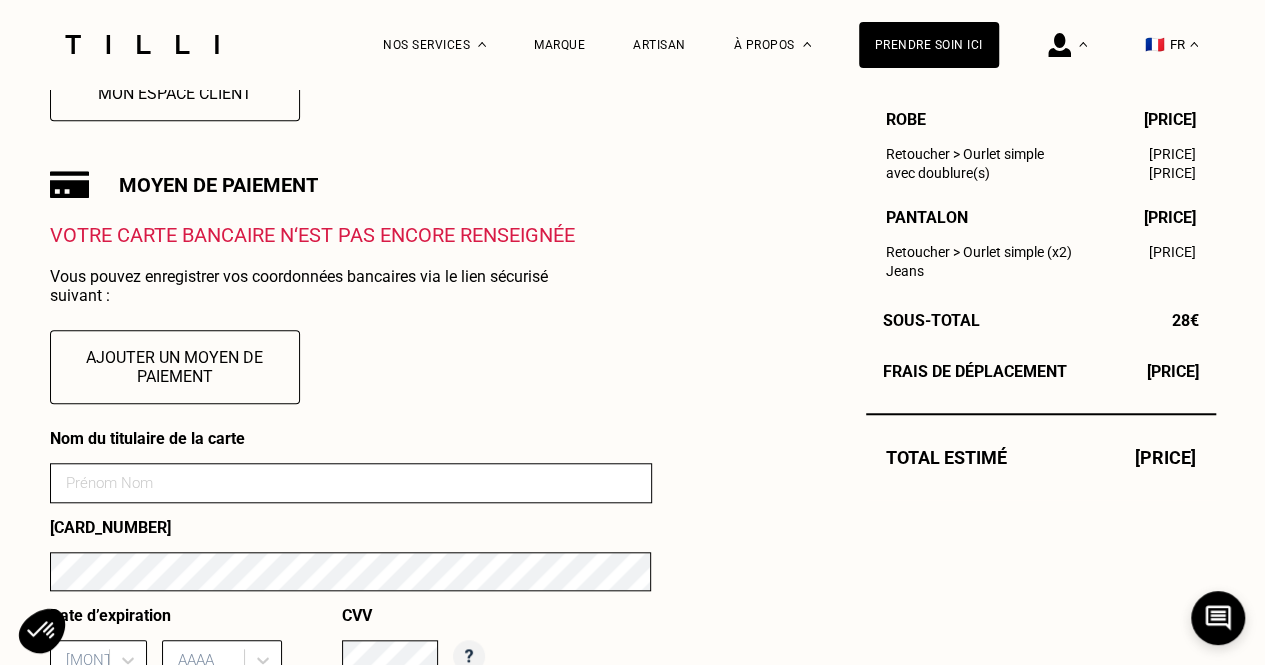 scroll, scrollTop: 700, scrollLeft: 0, axis: vertical 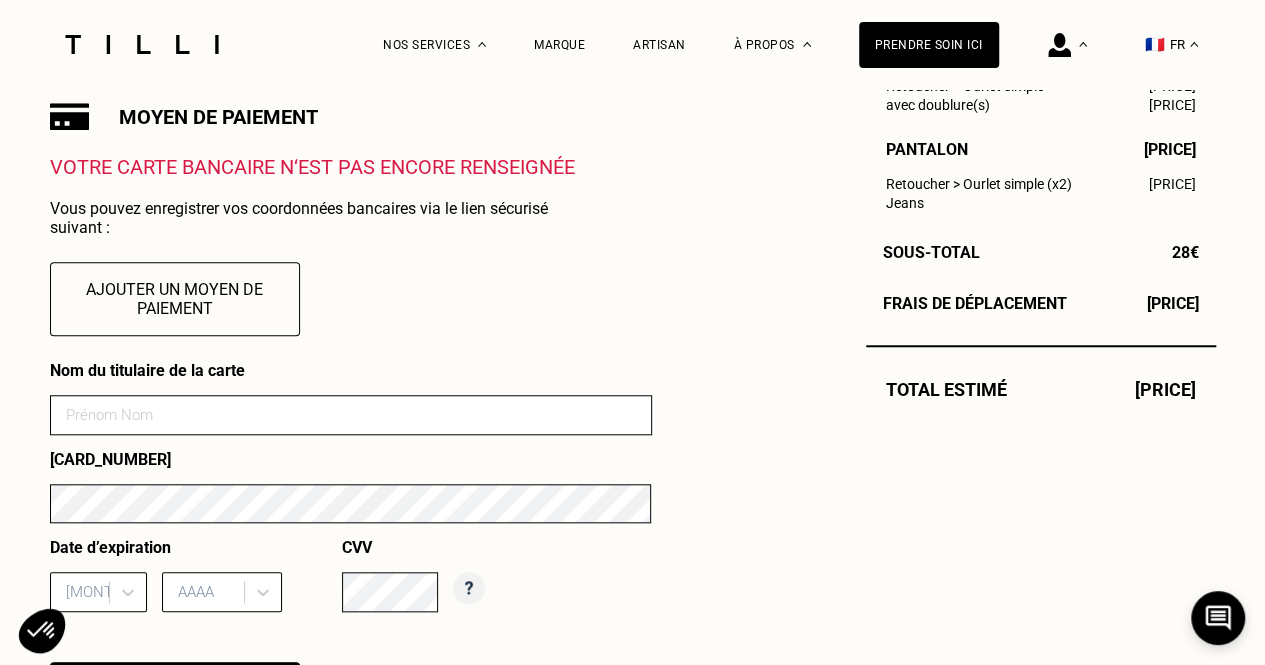 click at bounding box center [351, 415] 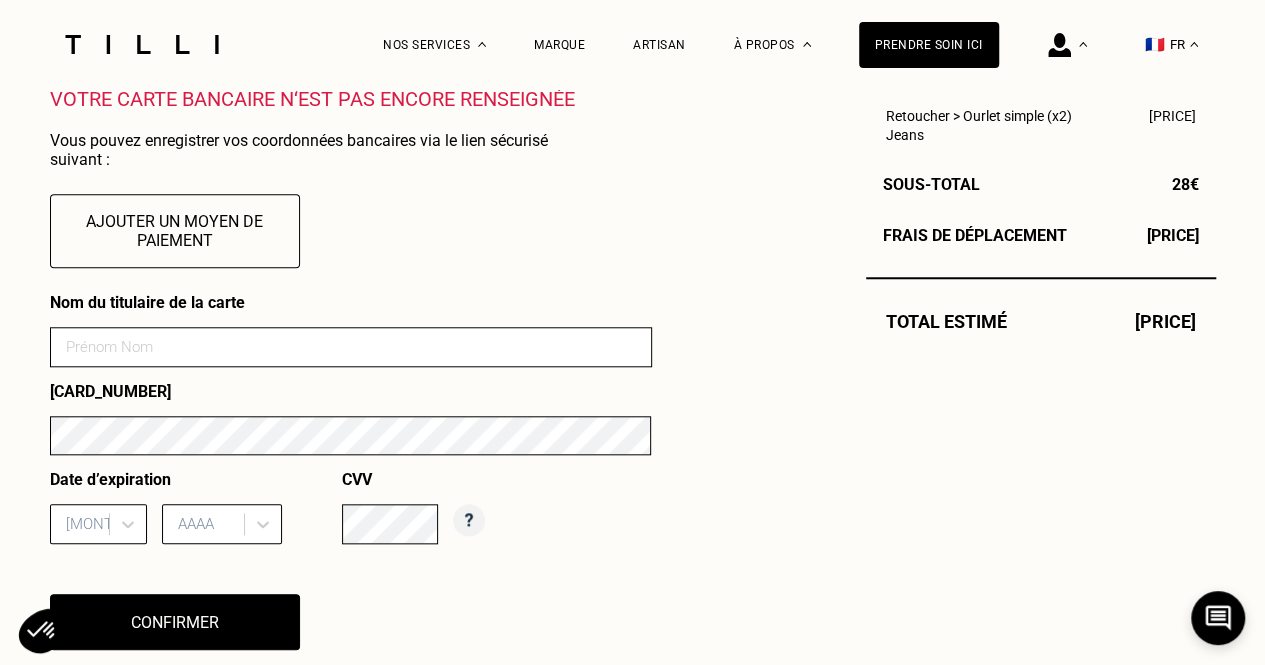 scroll, scrollTop: 800, scrollLeft: 0, axis: vertical 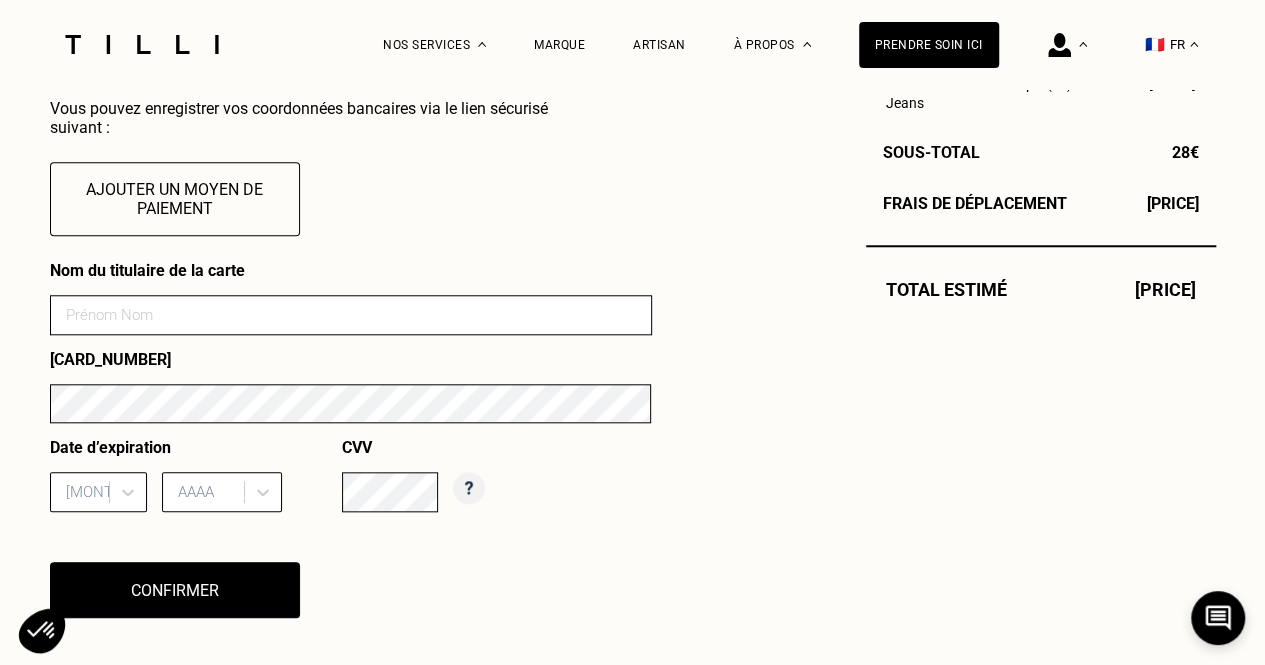 click at bounding box center [351, 315] 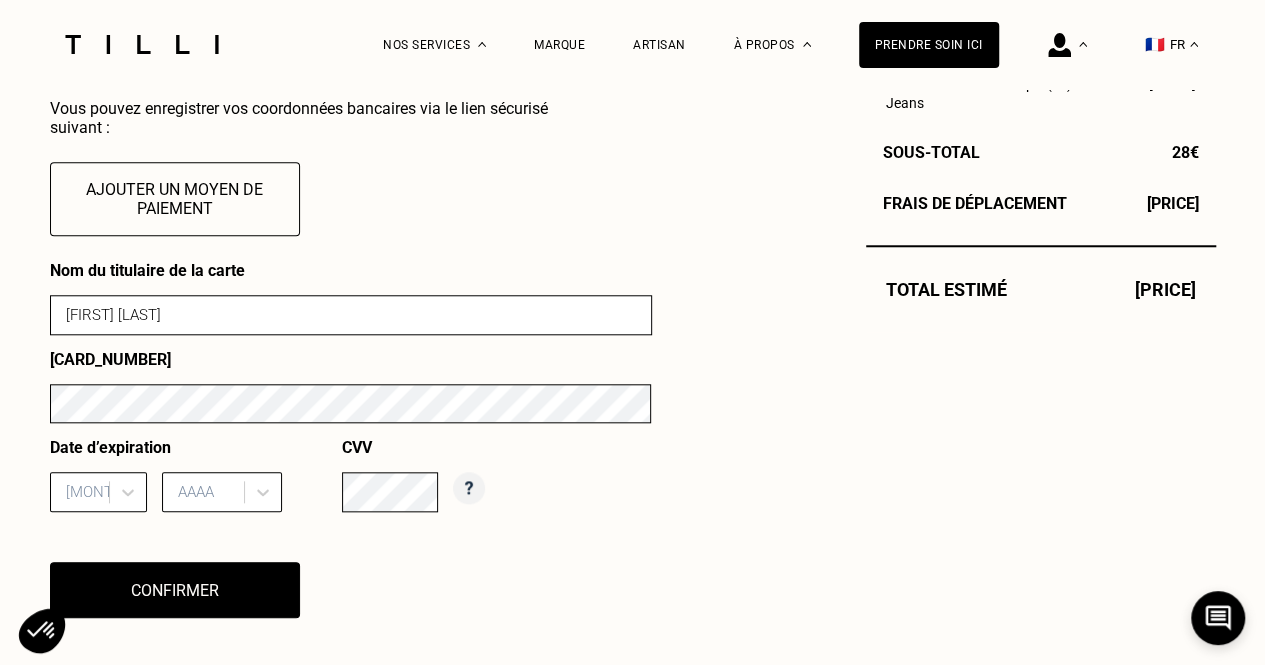 type on "[FIRST] [LAST]" 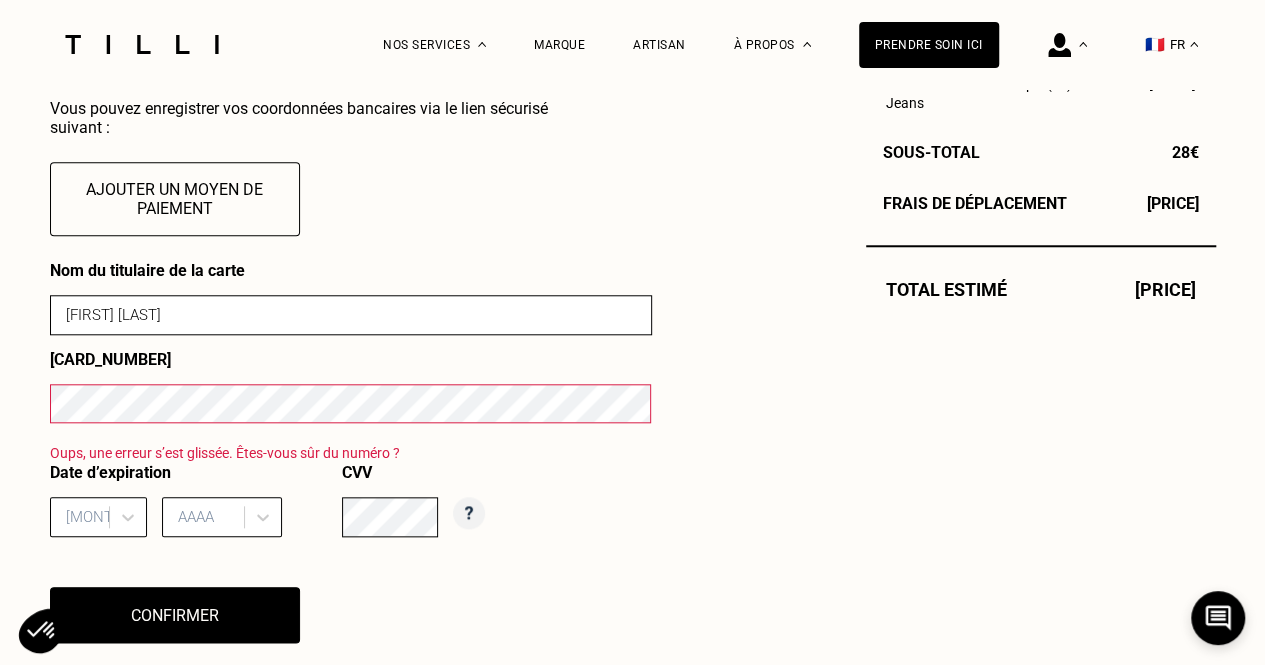 click on "Oups, une erreur s’est glissée. Êtes-vous sûr du numéro ?" at bounding box center (351, 453) 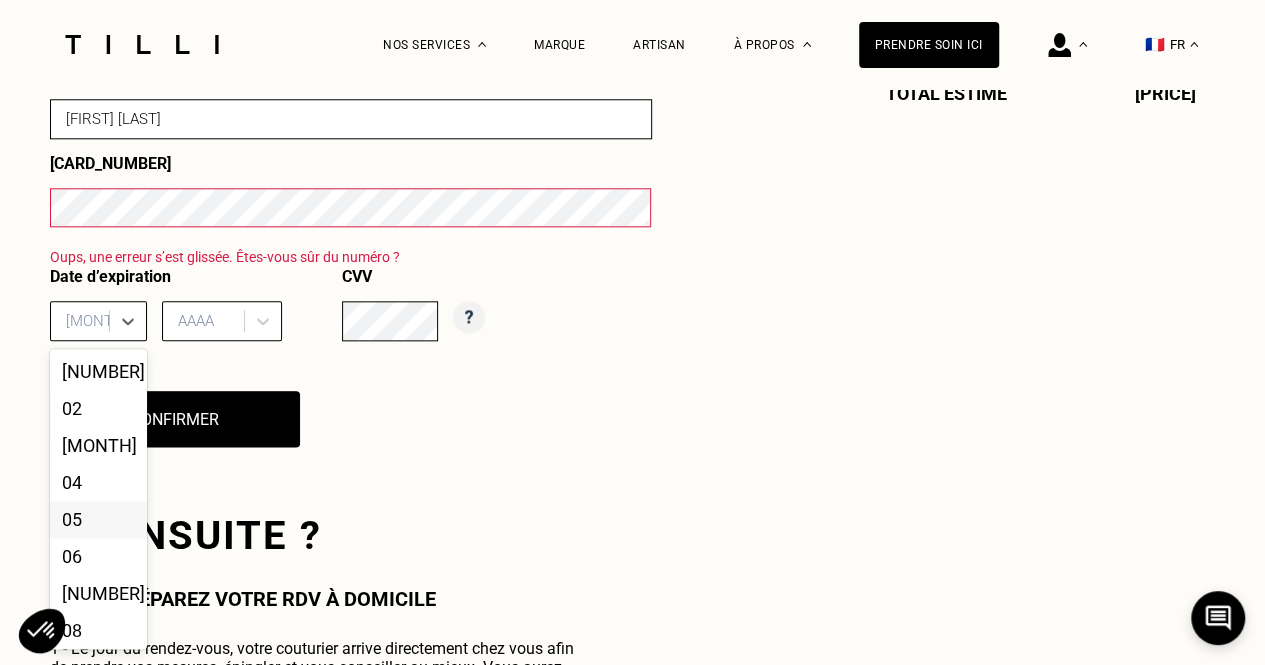 scroll, scrollTop: 996, scrollLeft: 0, axis: vertical 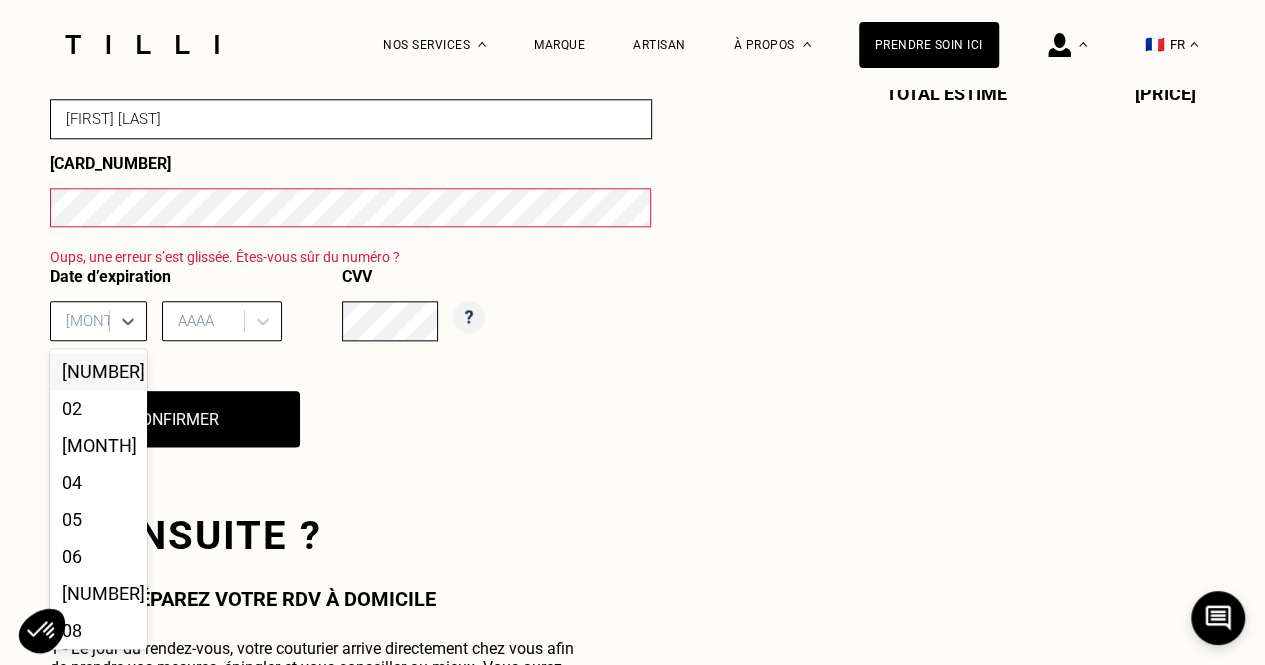 click on "[NUMBER]" at bounding box center (98, 371) 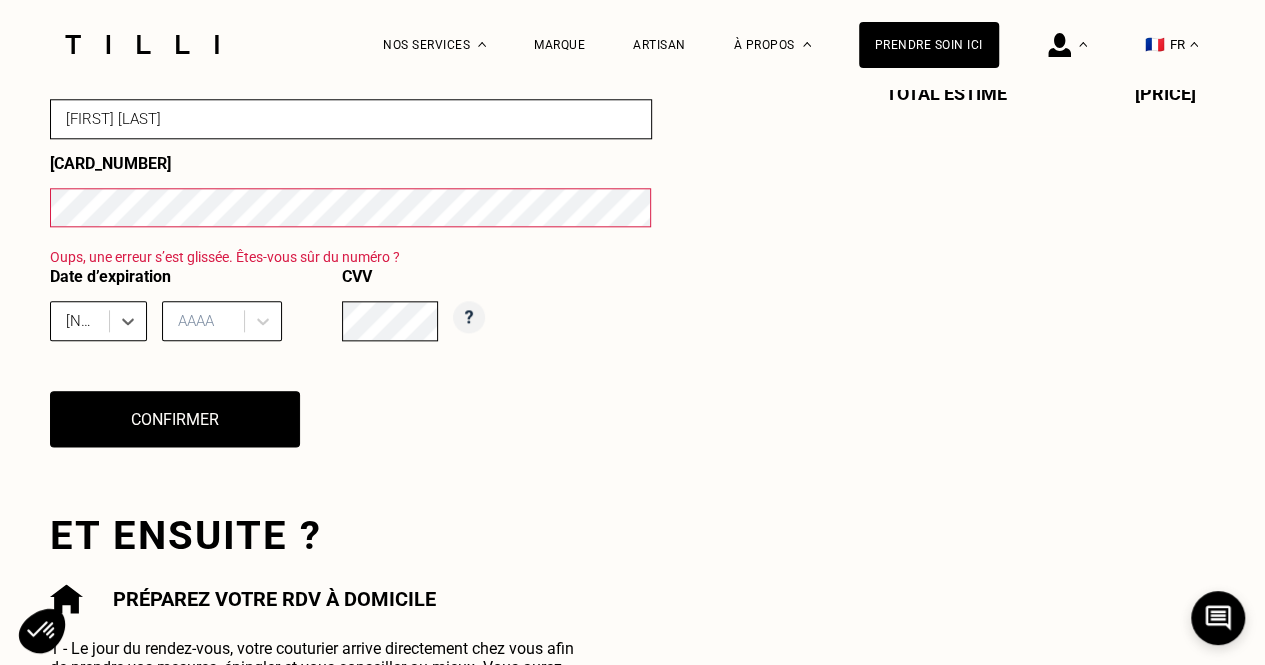 click on "AAAA" at bounding box center [222, 321] 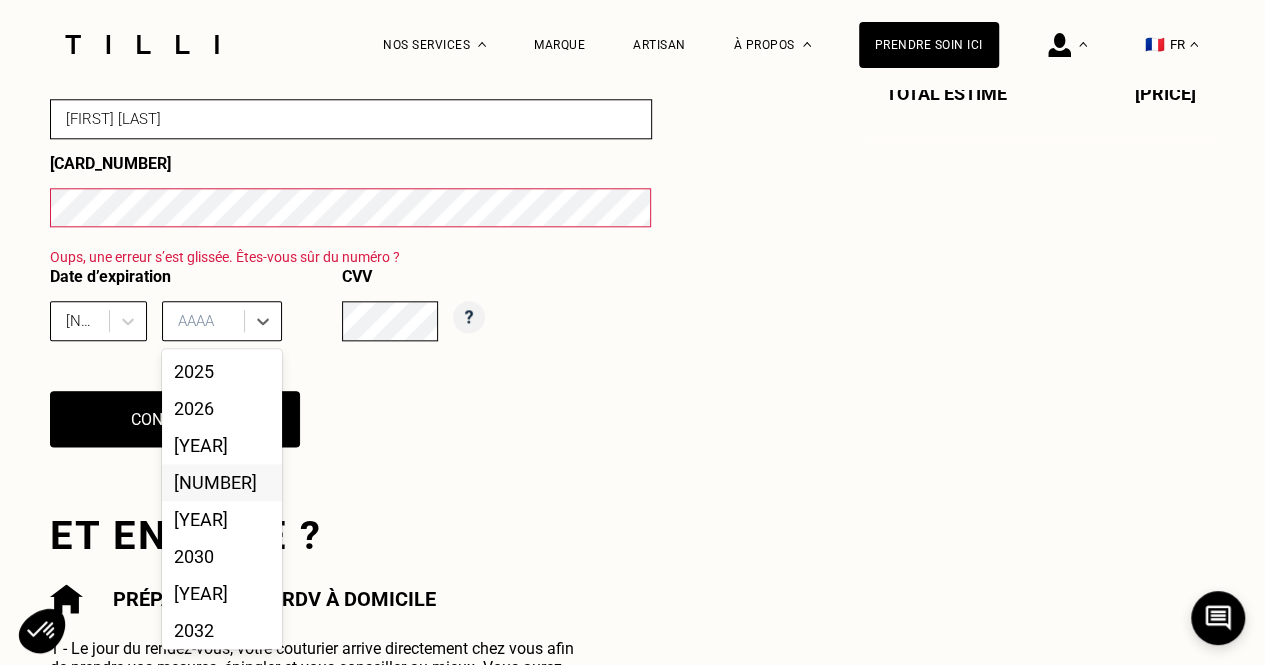click on "[NUMBER]" at bounding box center (222, 482) 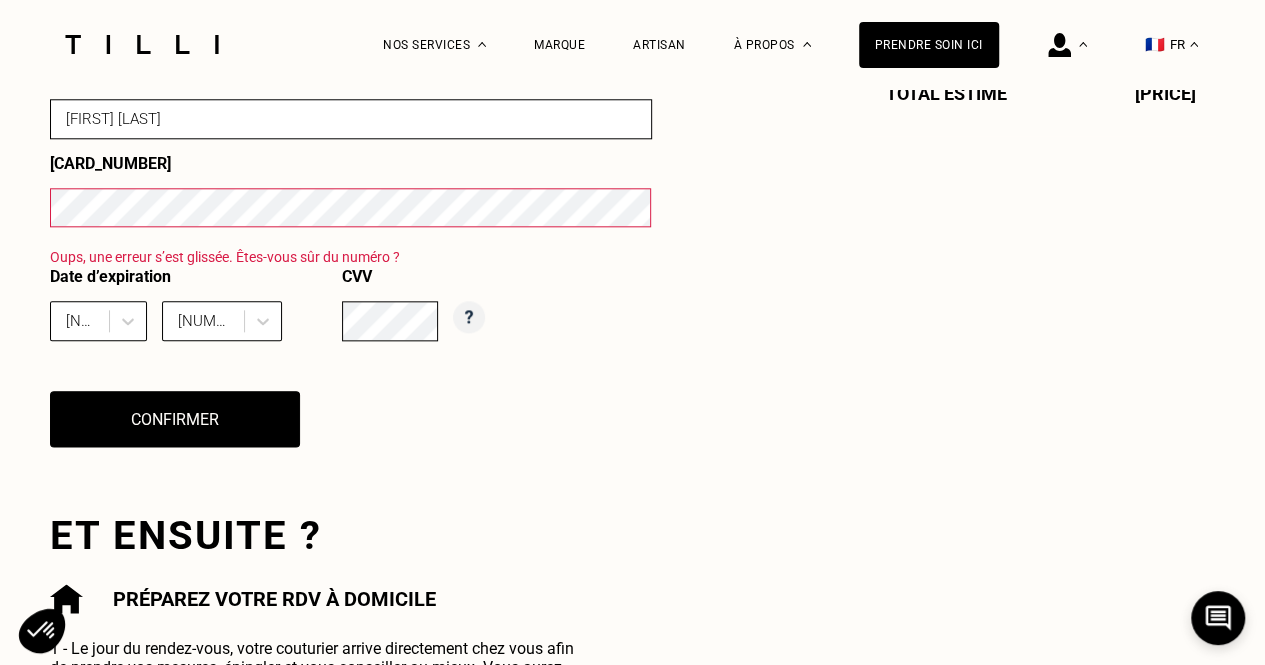 click on "Nom du titulaire de la carte [FIRST] [LAST] Numéro de la carte Date d’expiration" at bounding box center [632, 452] 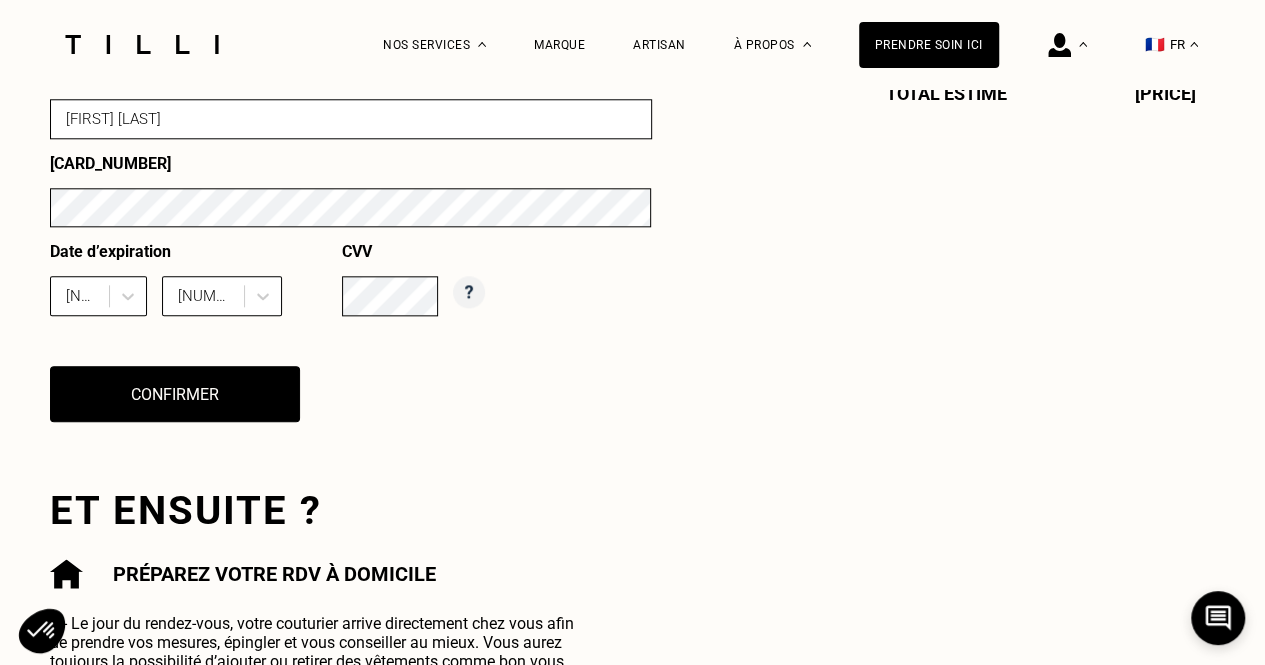 click on "Date d’expiration [MM] [YYYY] CVV" at bounding box center (351, 286) 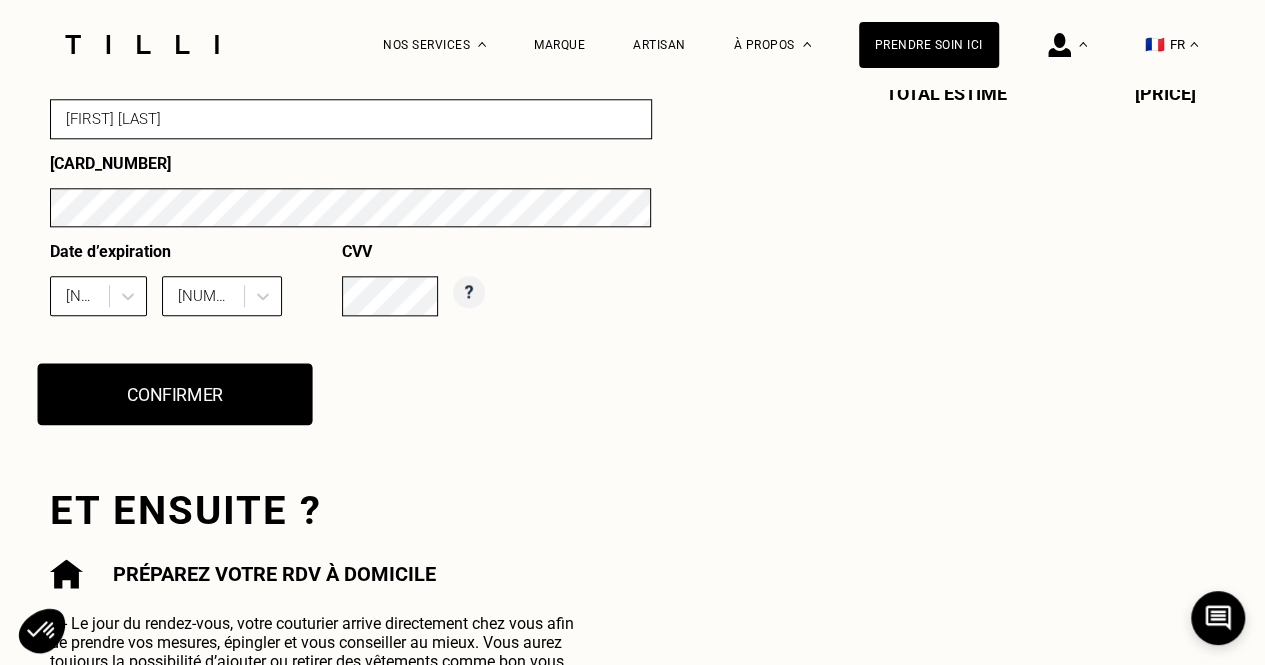 click on "Confirmer" at bounding box center [174, 395] 